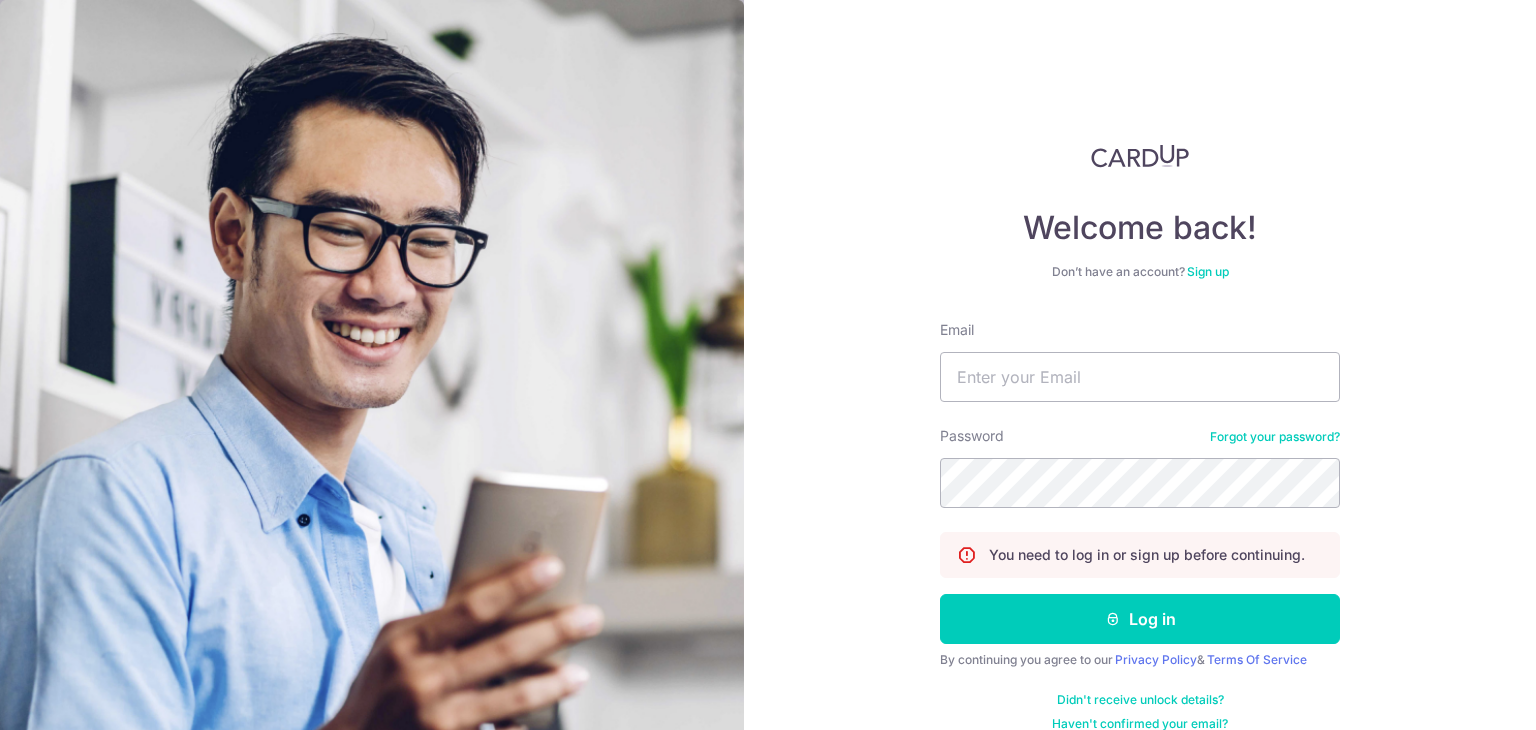 scroll, scrollTop: 0, scrollLeft: 0, axis: both 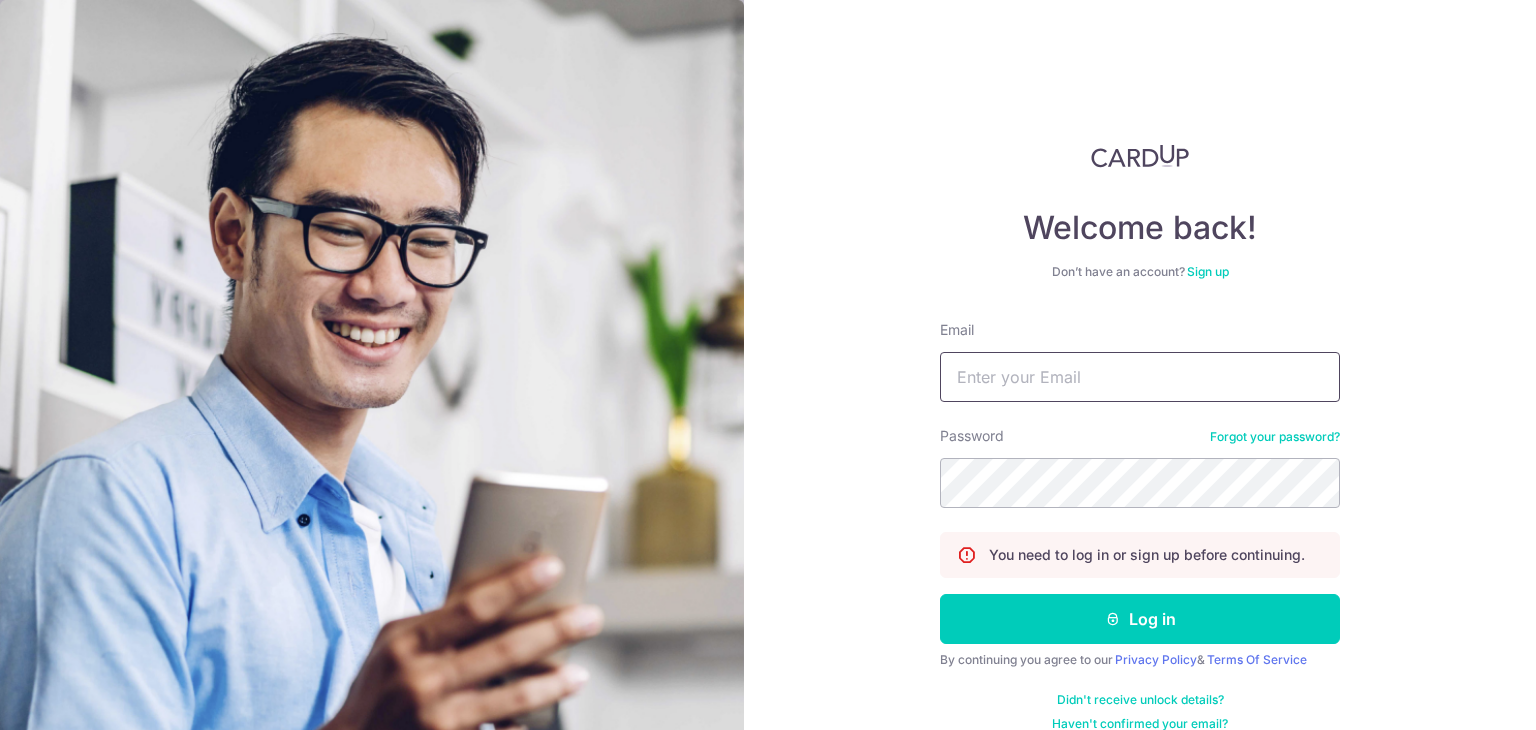 click on "Email" at bounding box center (1140, 377) 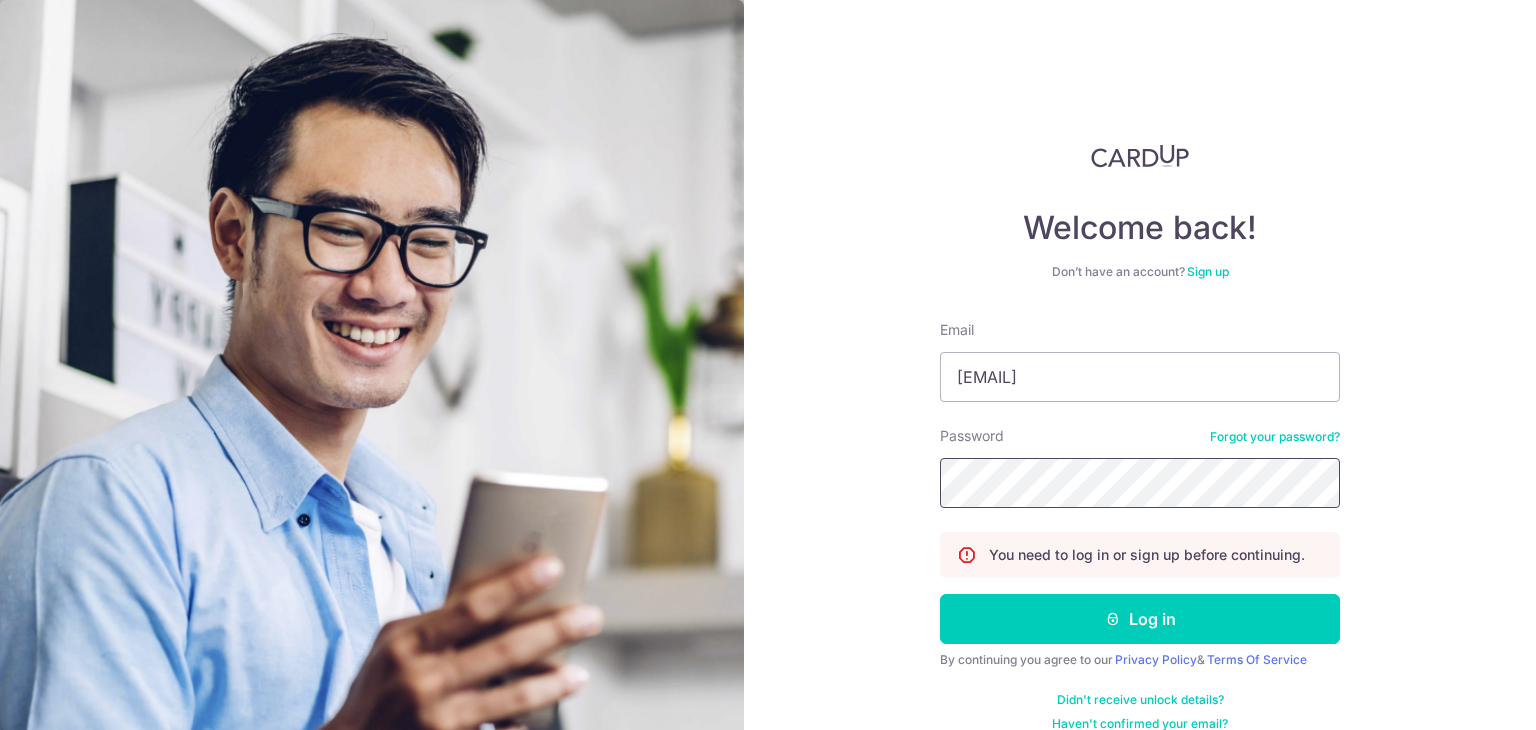 click on "Log in" at bounding box center [1140, 619] 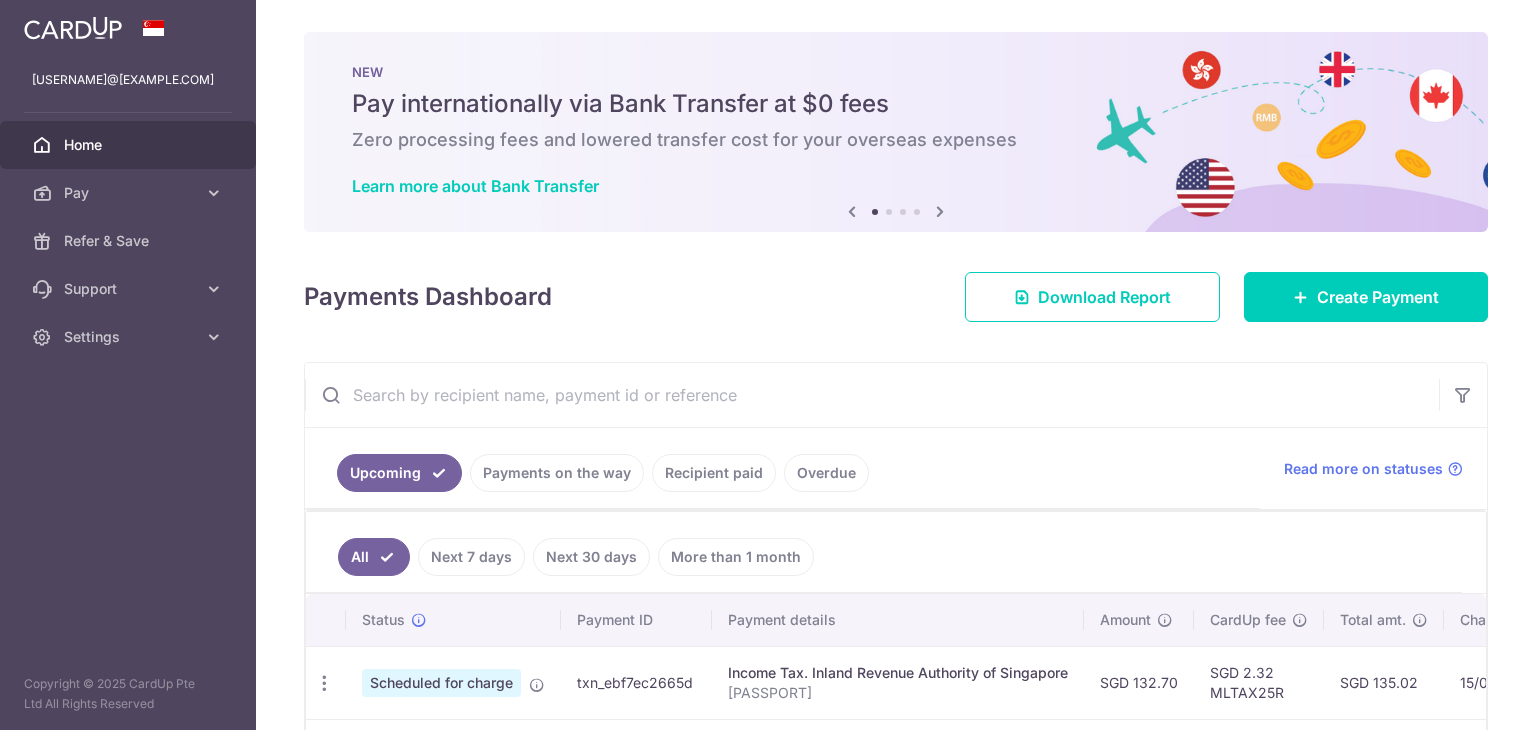 scroll, scrollTop: 0, scrollLeft: 0, axis: both 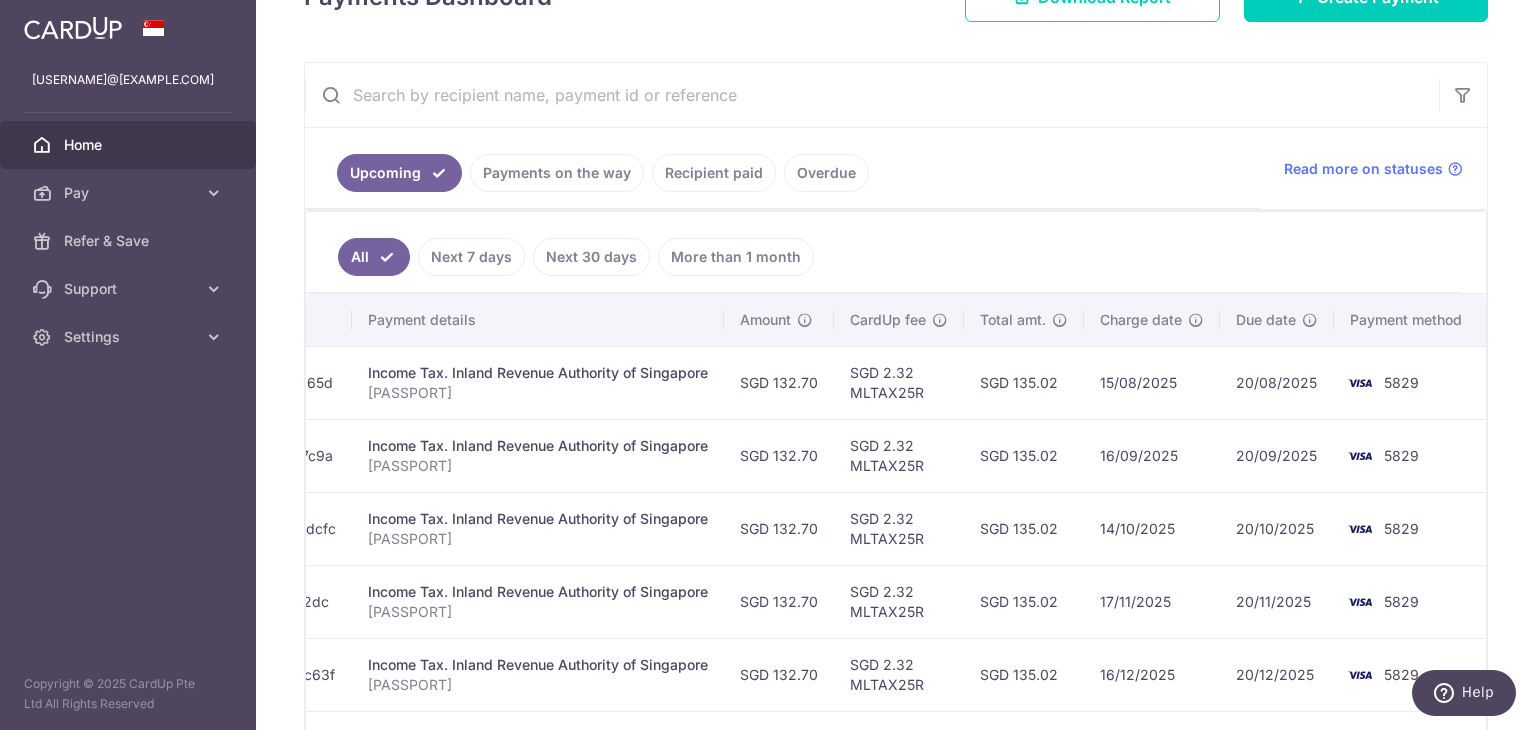 drag, startPoint x: 791, startPoint y: 459, endPoint x: 950, endPoint y: 454, distance: 159.0786 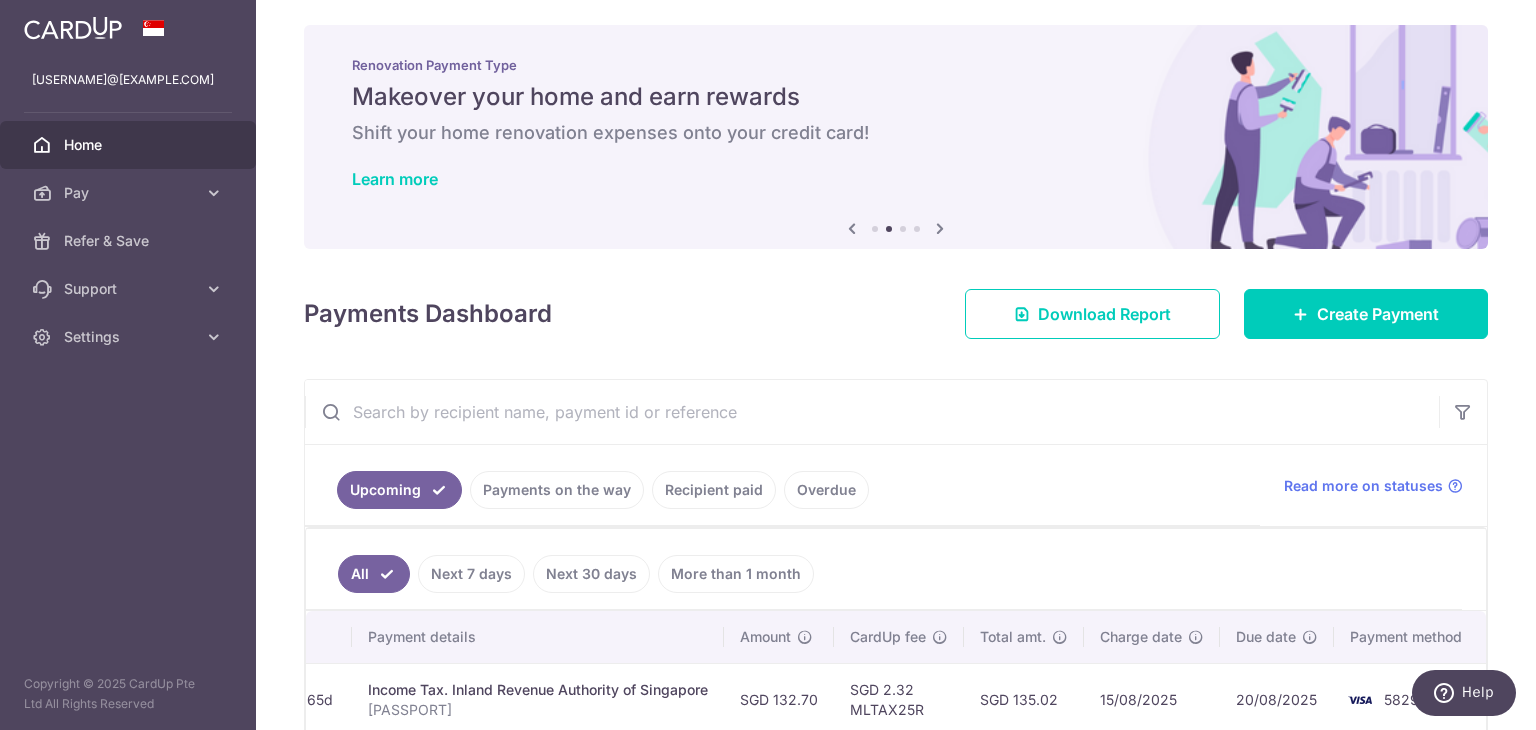 scroll, scrollTop: 0, scrollLeft: 0, axis: both 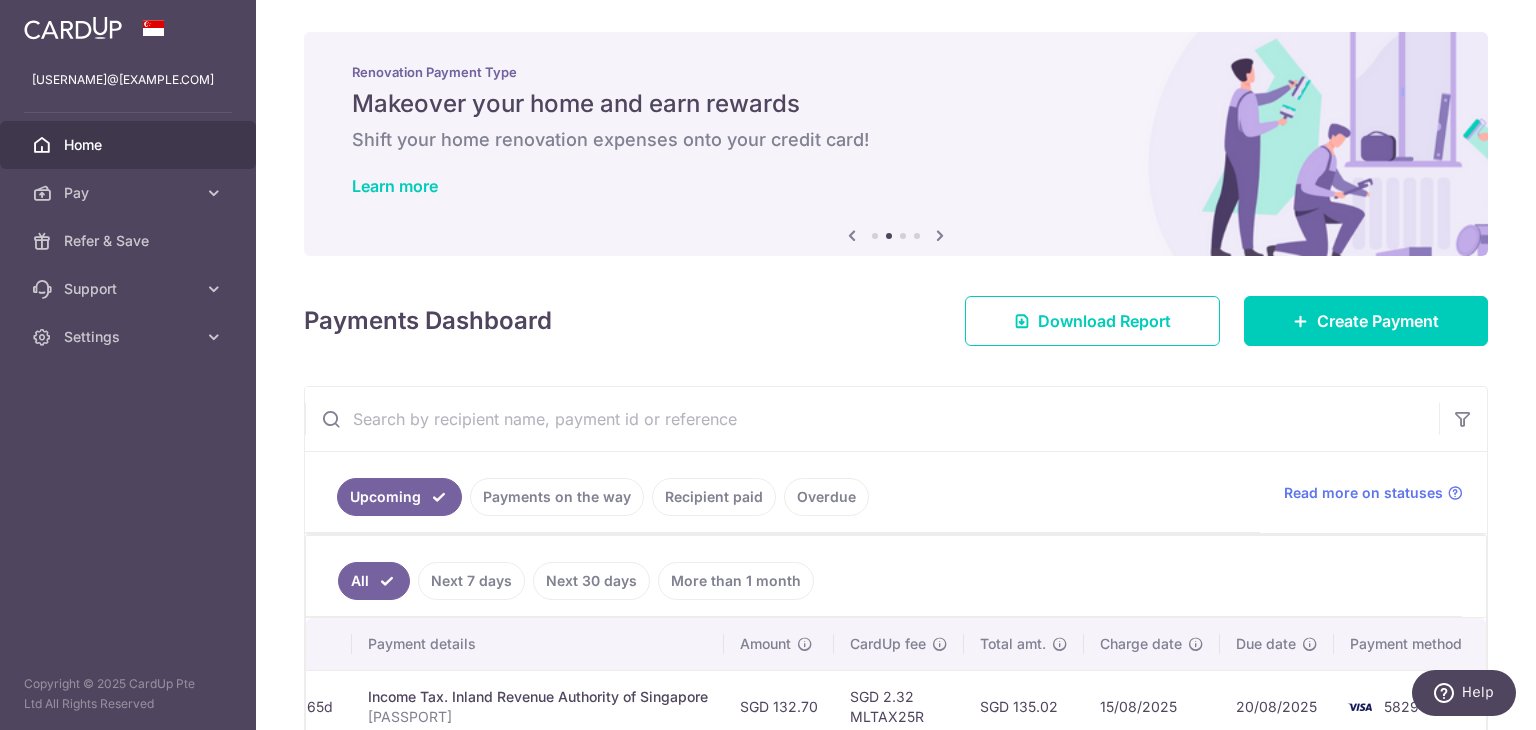 click at bounding box center (940, 235) 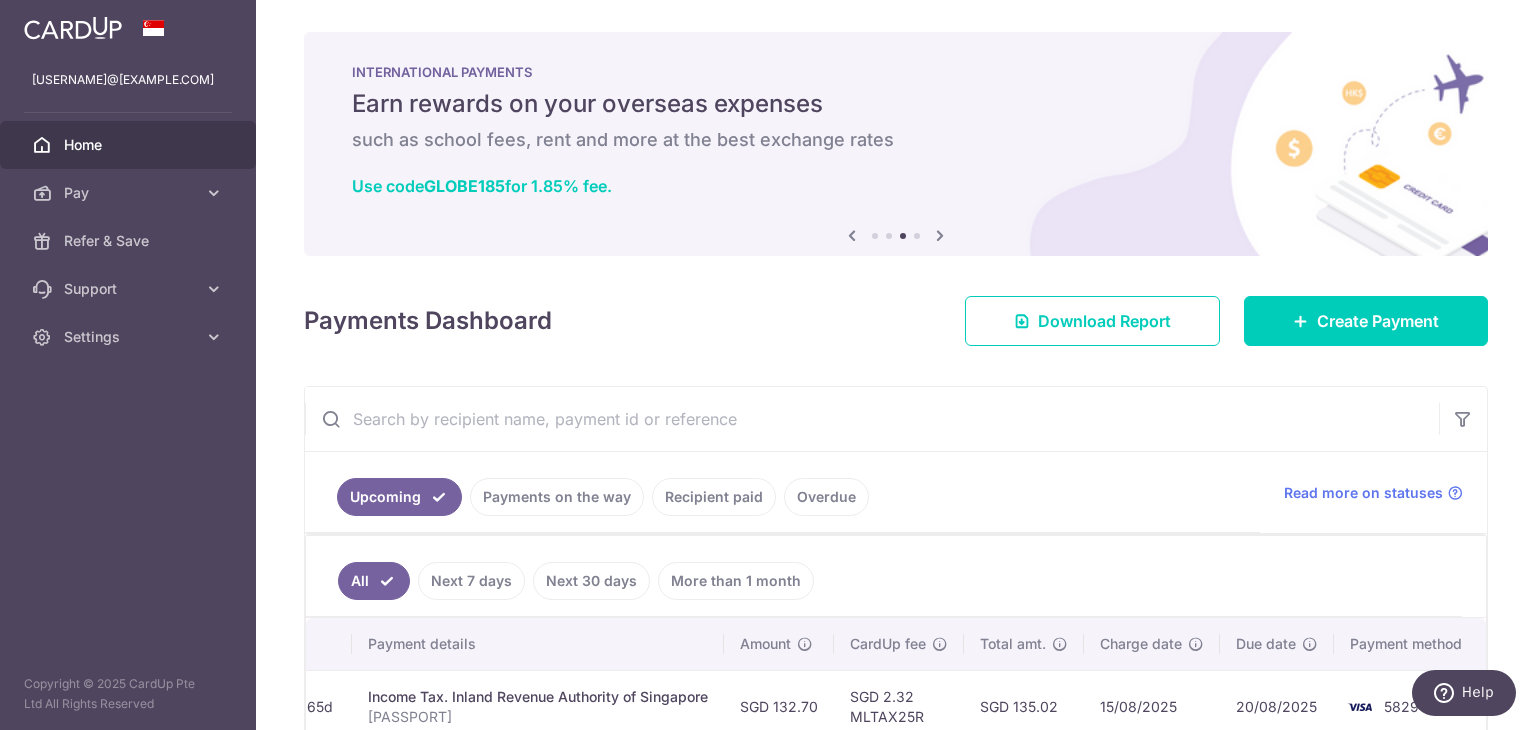click at bounding box center (940, 235) 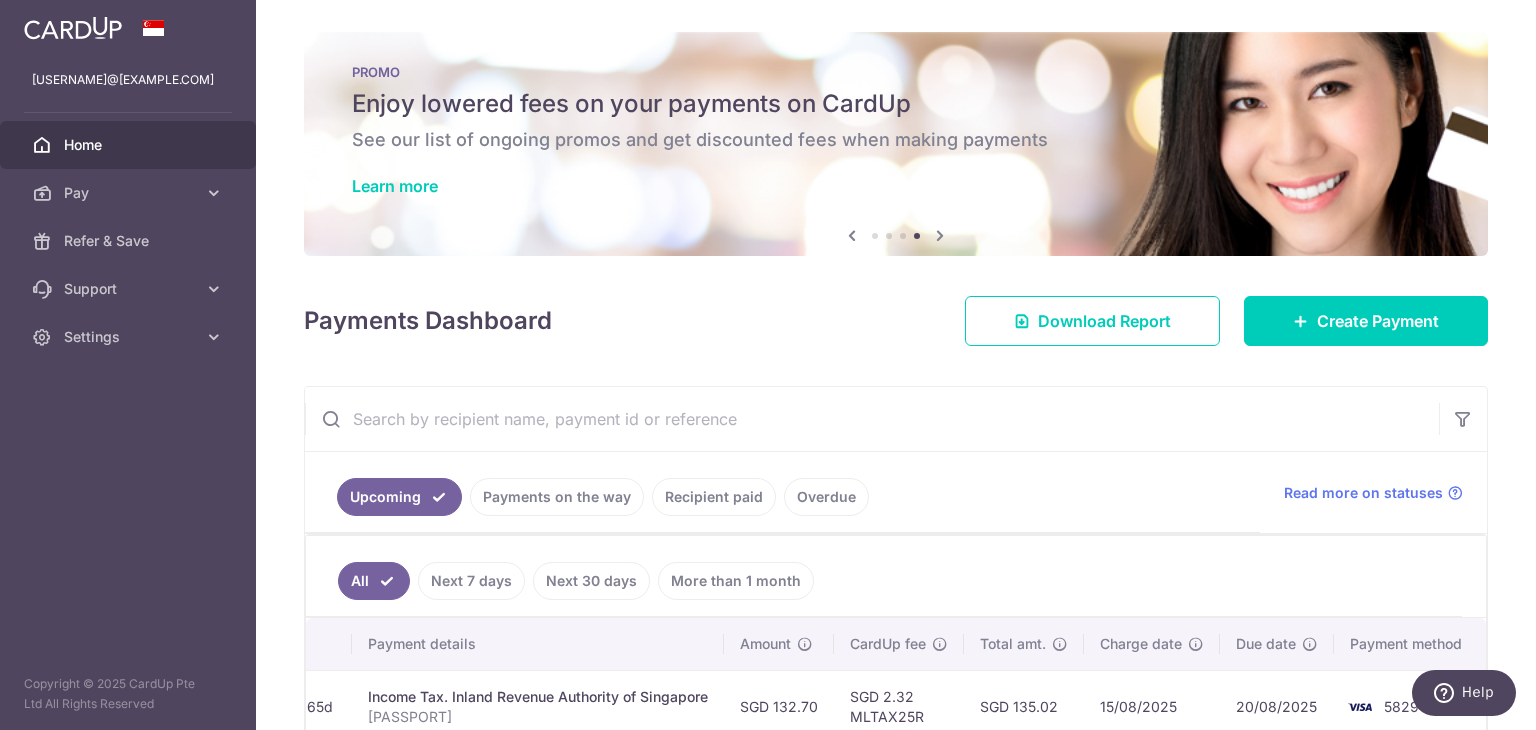click on "Enjoy lowered fees on your payments on CardUp" at bounding box center (896, 104) 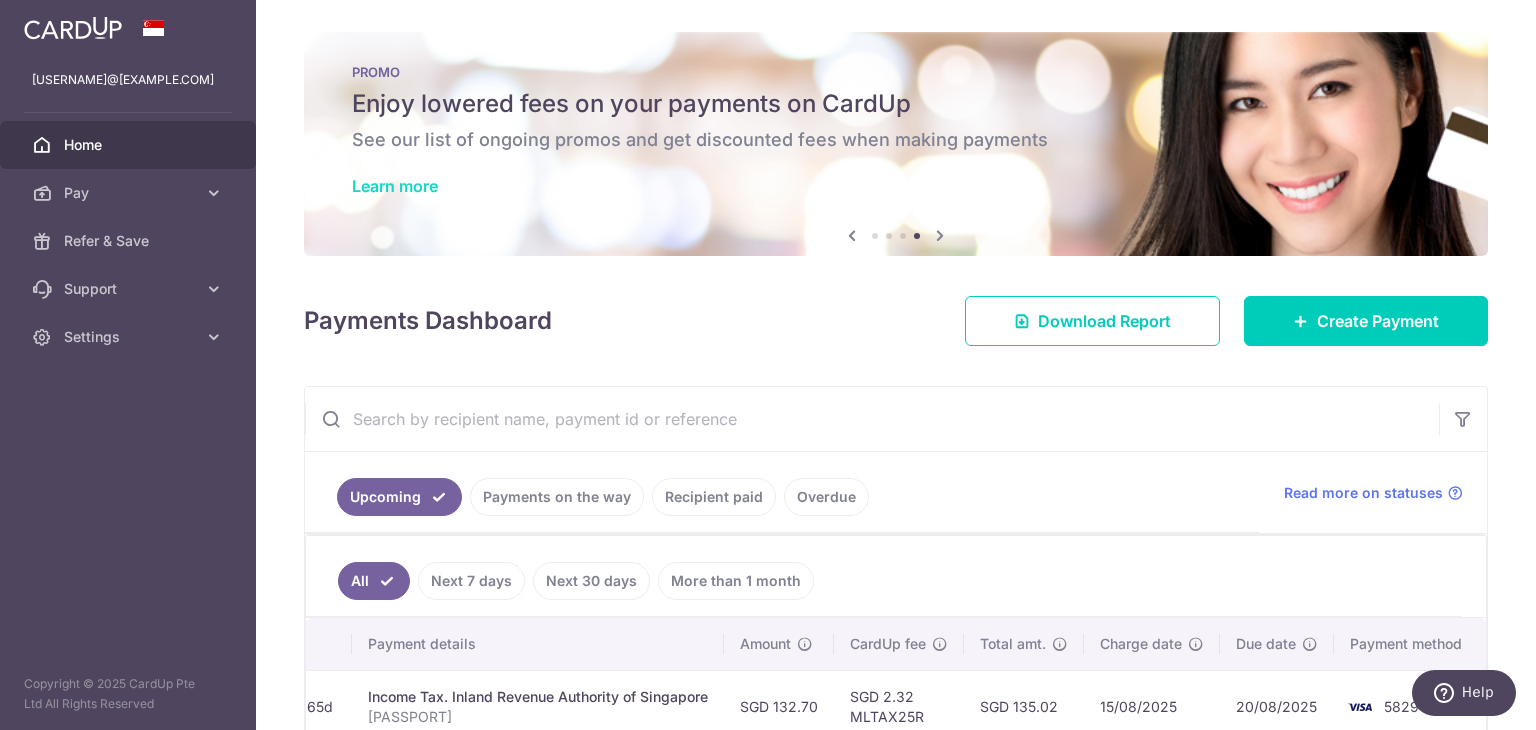 click on "Learn more" at bounding box center [395, 186] 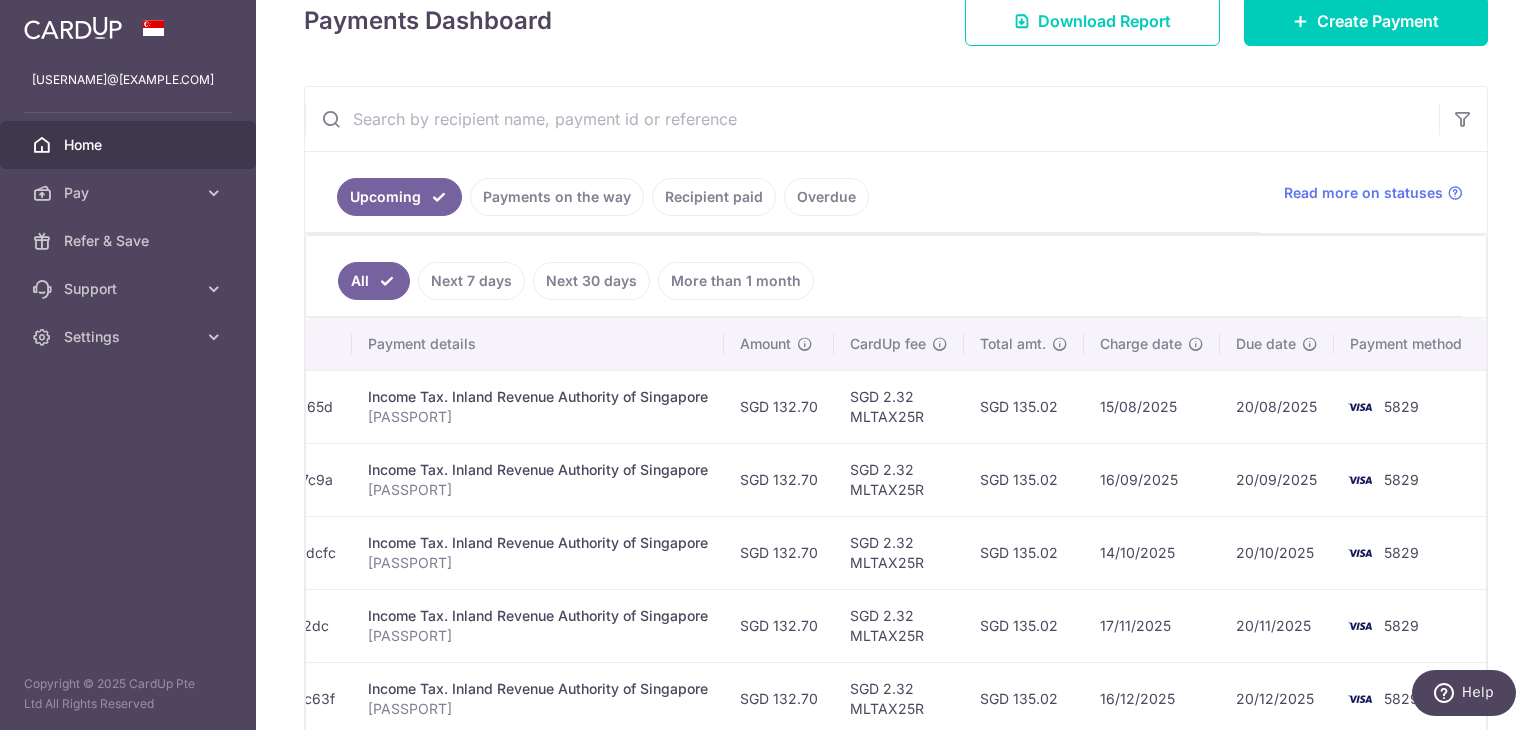 click on "Upcoming
Payments on the way
Recipient paid
Overdue" at bounding box center (782, 192) 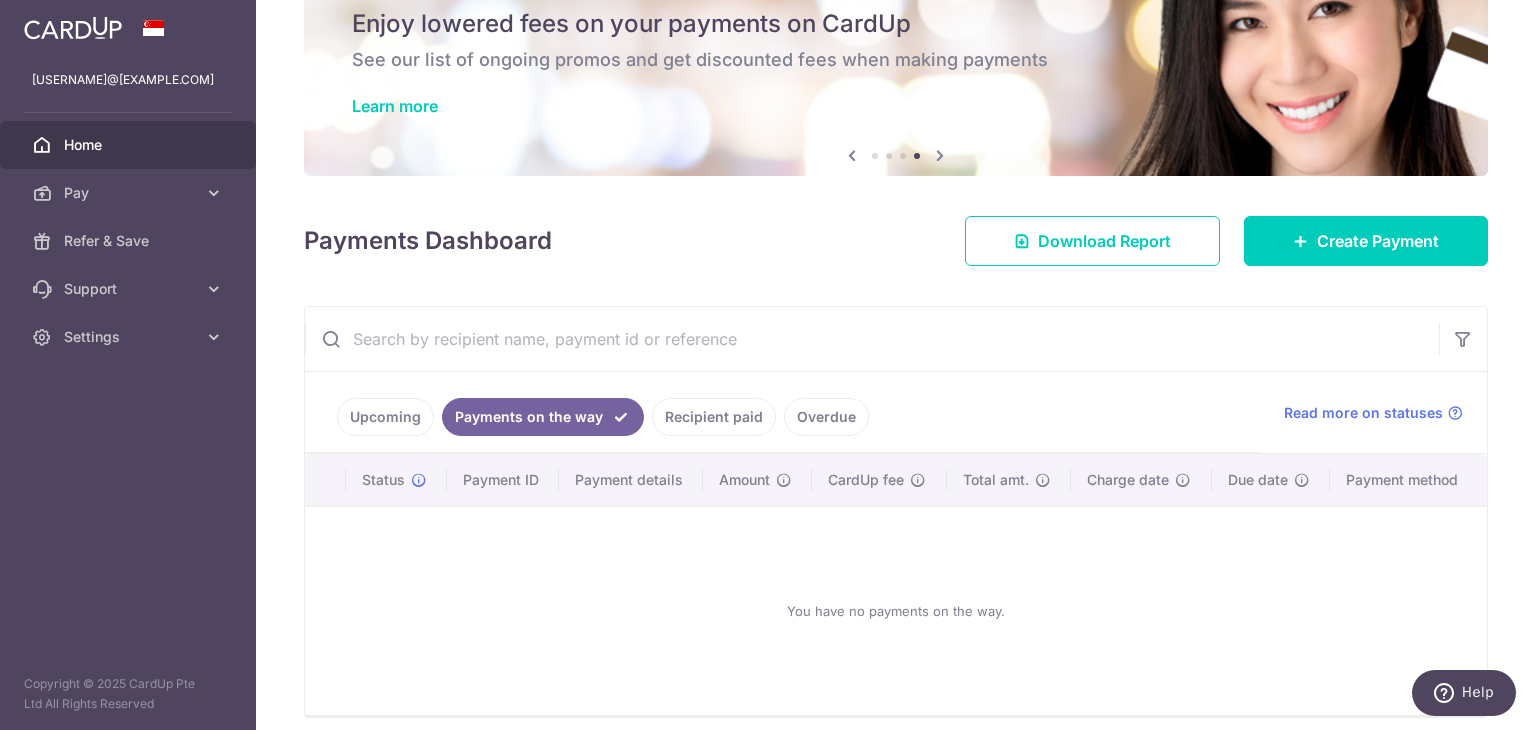scroll, scrollTop: 160, scrollLeft: 0, axis: vertical 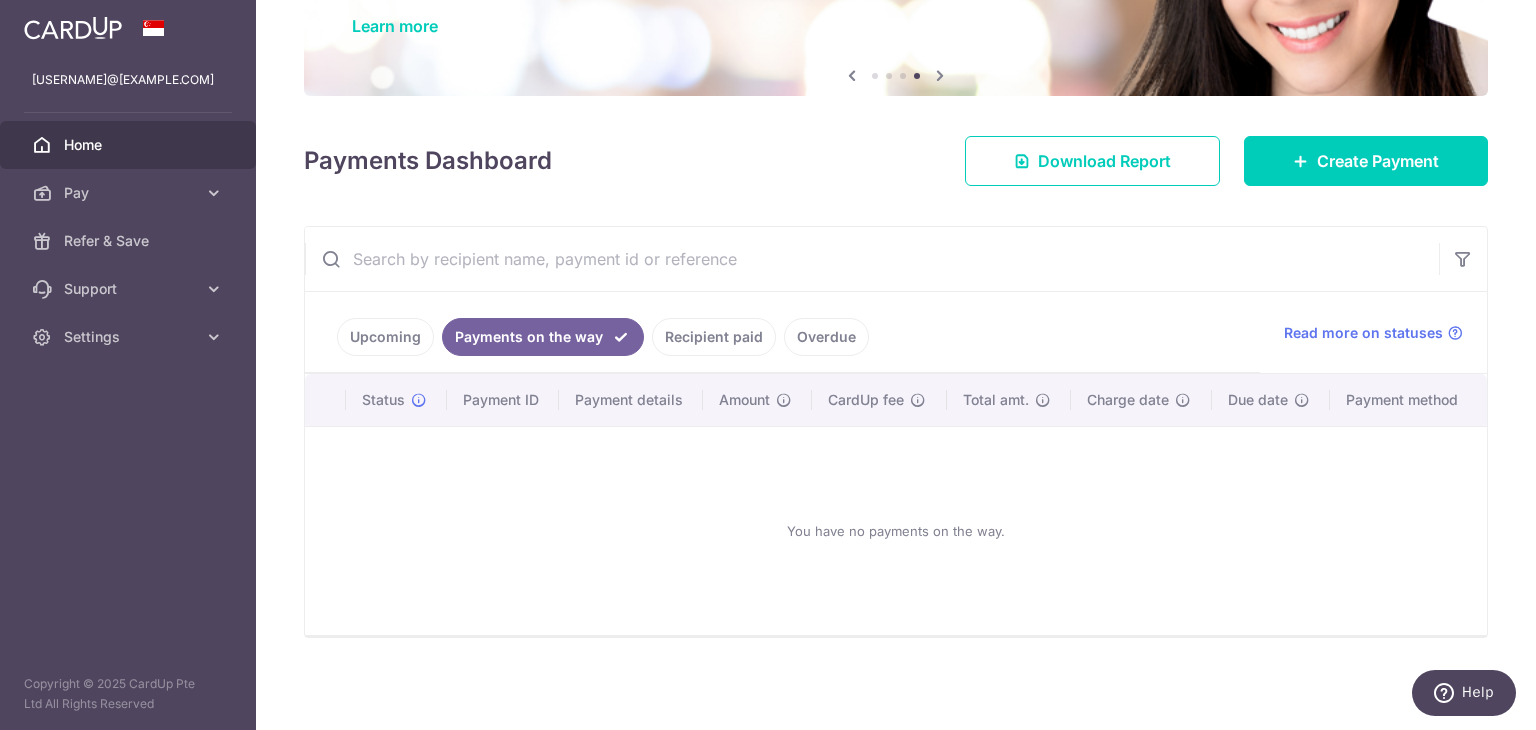 click on "Upcoming" at bounding box center (385, 337) 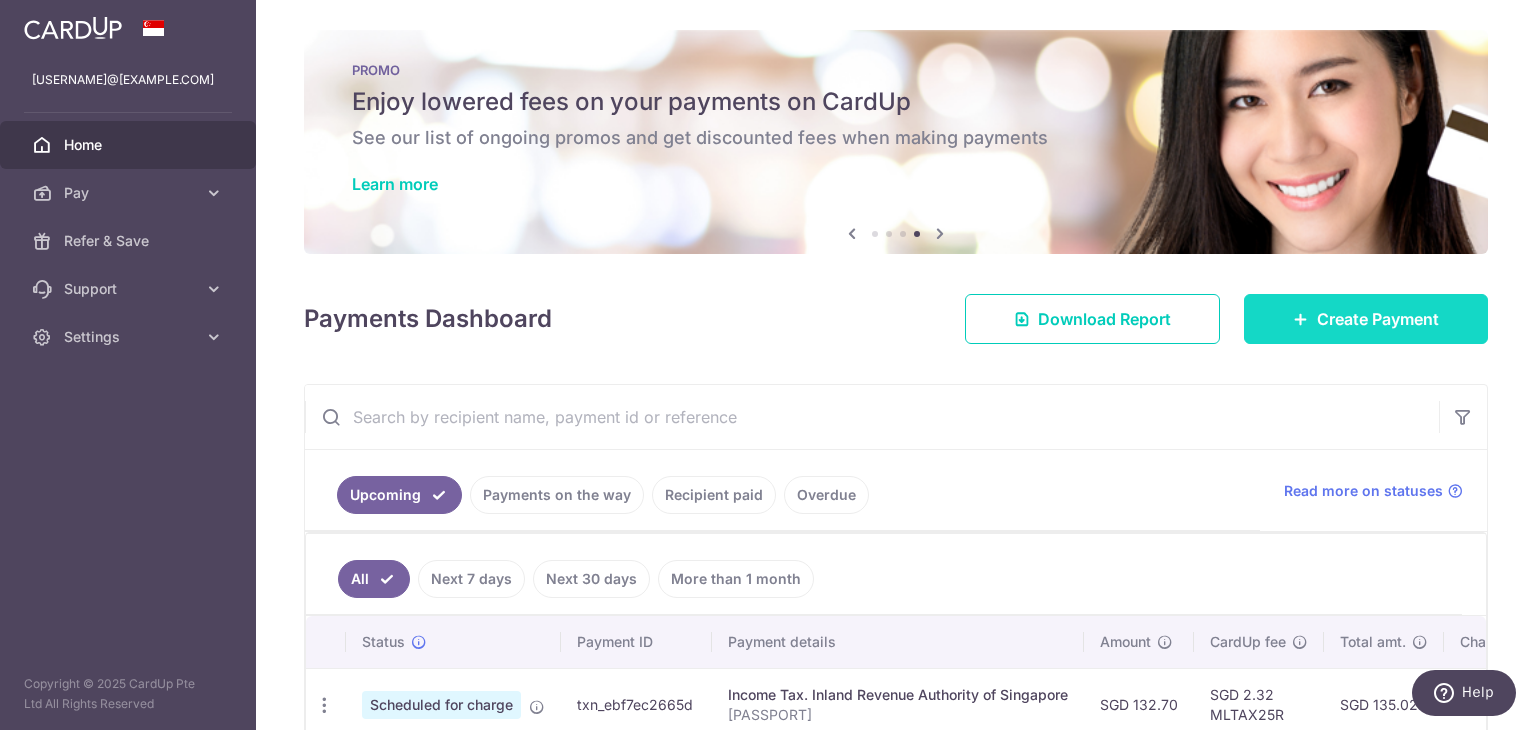scroll, scrollTop: 0, scrollLeft: 0, axis: both 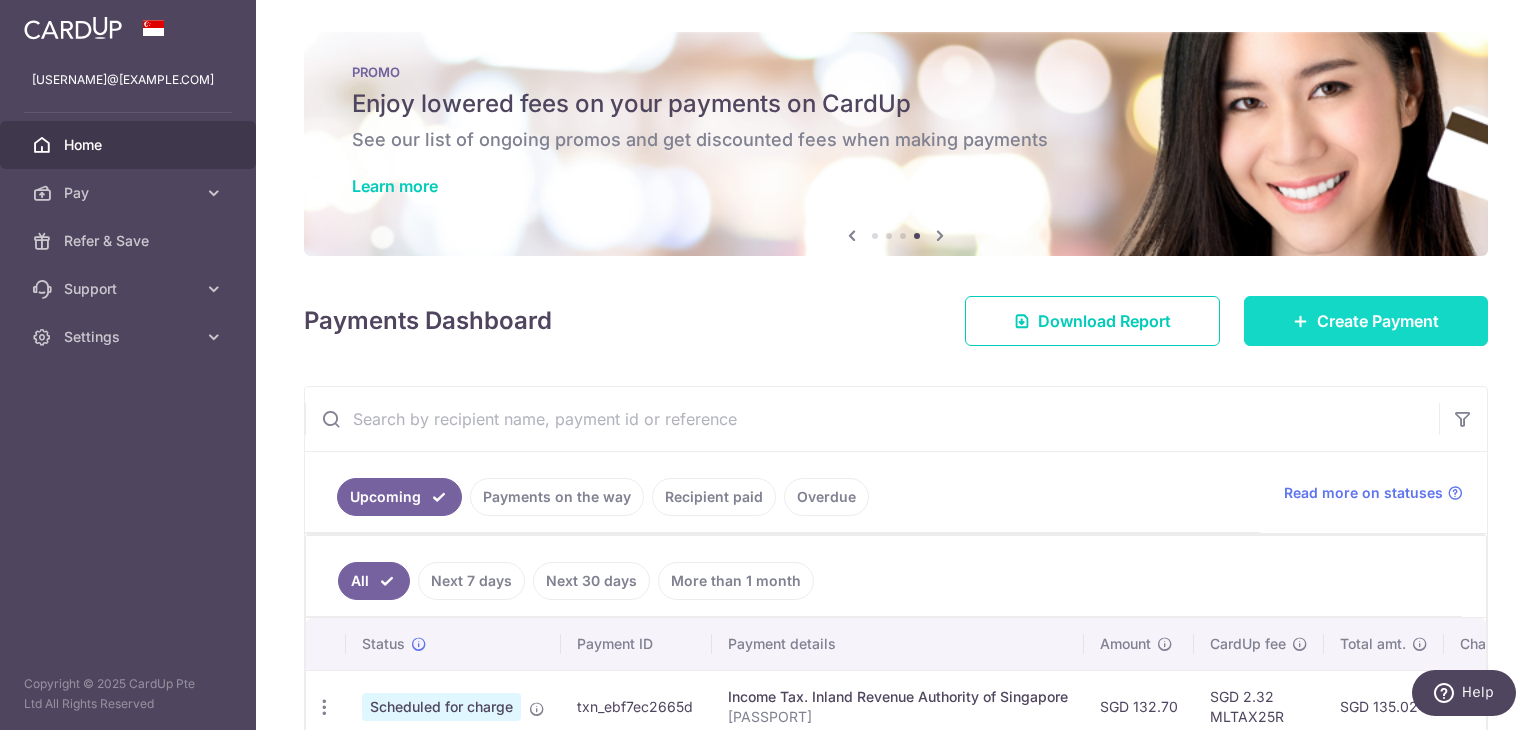 click on "Create Payment" at bounding box center [1378, 321] 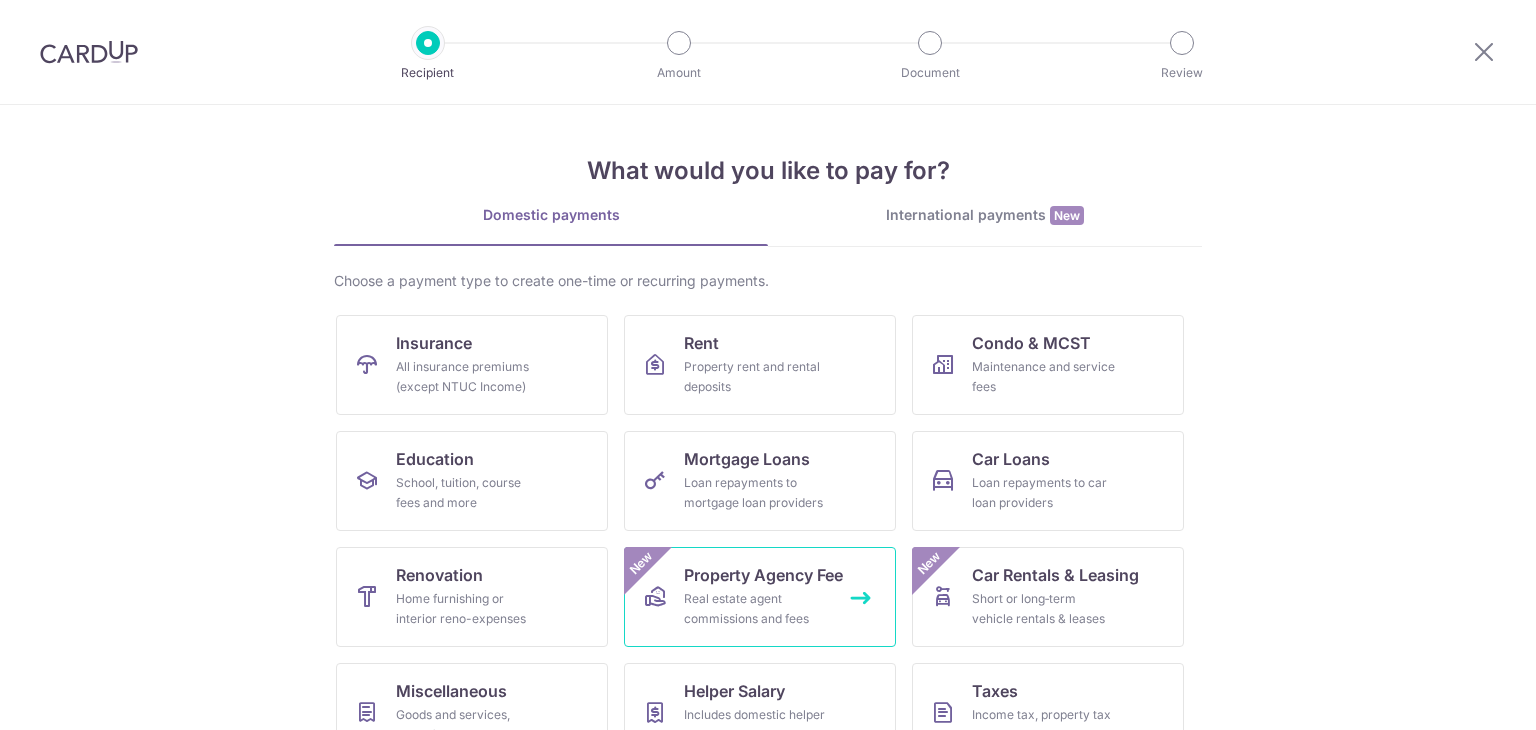 scroll, scrollTop: 100, scrollLeft: 0, axis: vertical 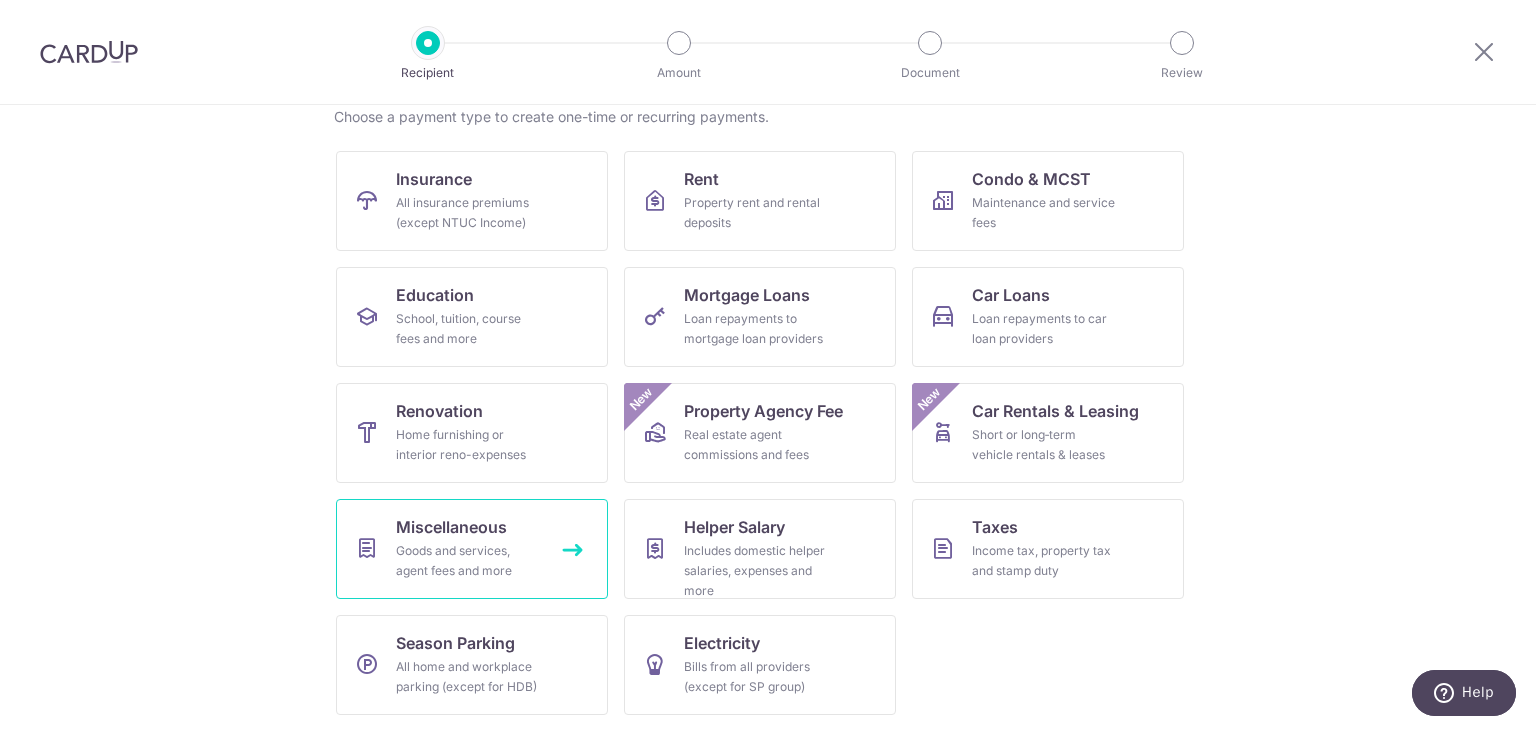 click on "Miscellaneous Goods and services, agent fees and more" at bounding box center [472, 549] 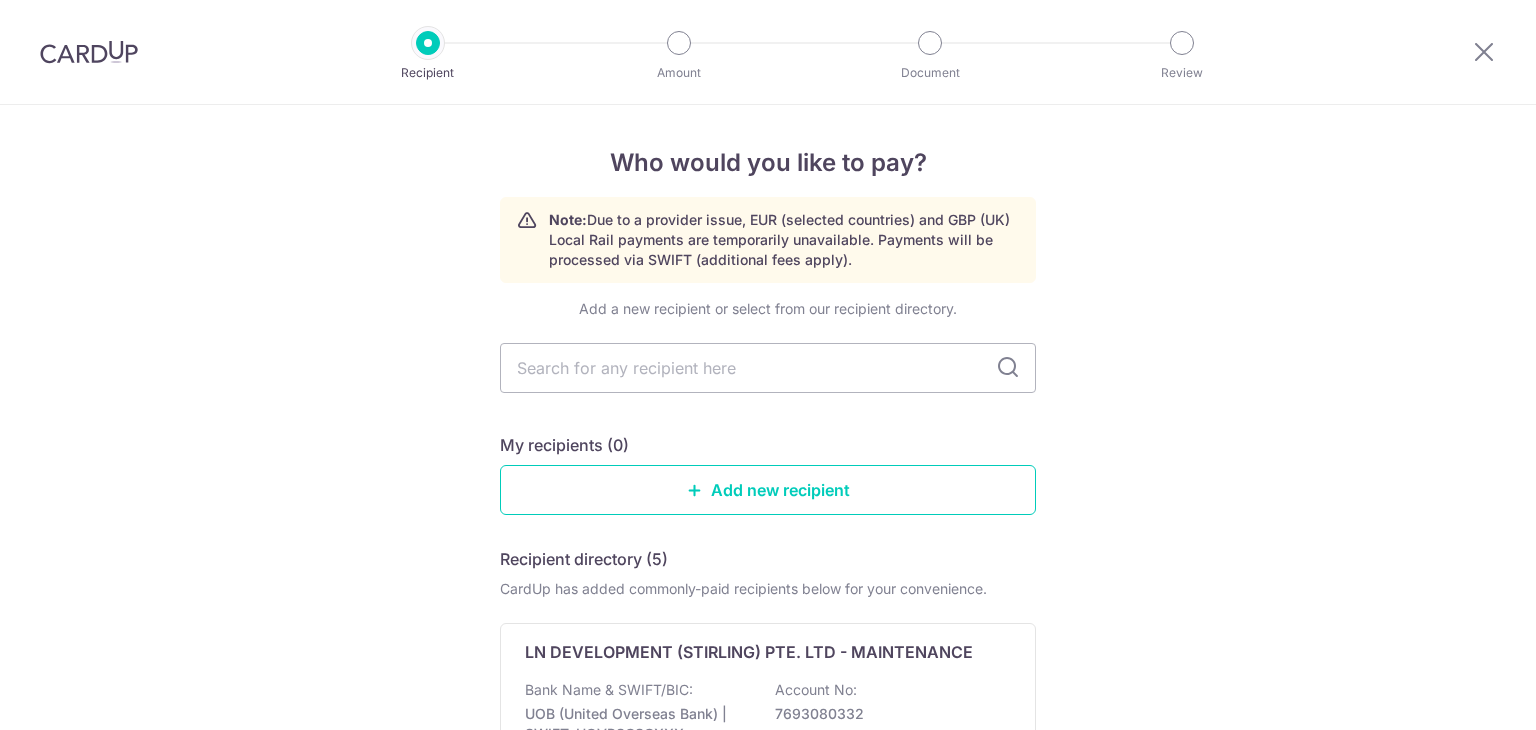scroll, scrollTop: 0, scrollLeft: 0, axis: both 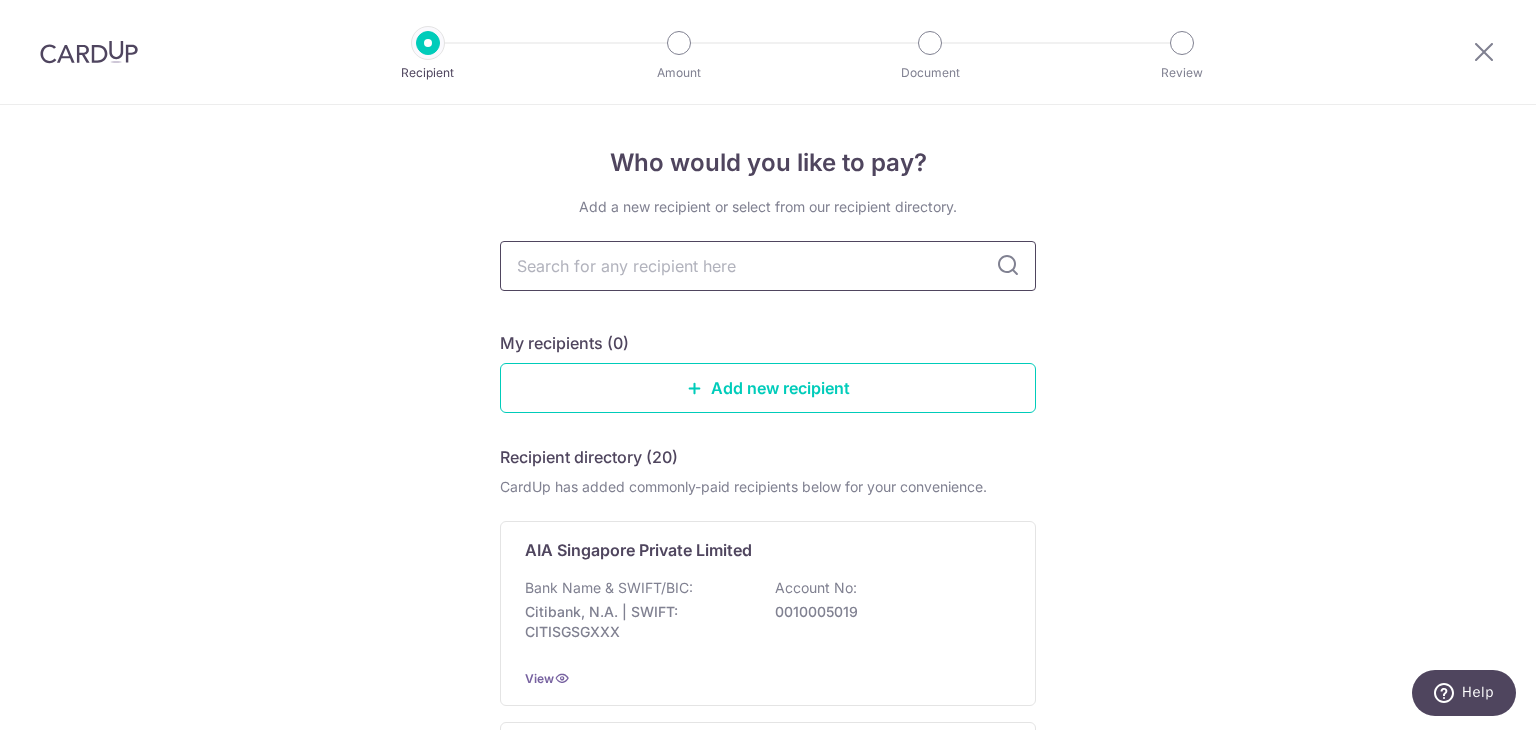 click at bounding box center (768, 266) 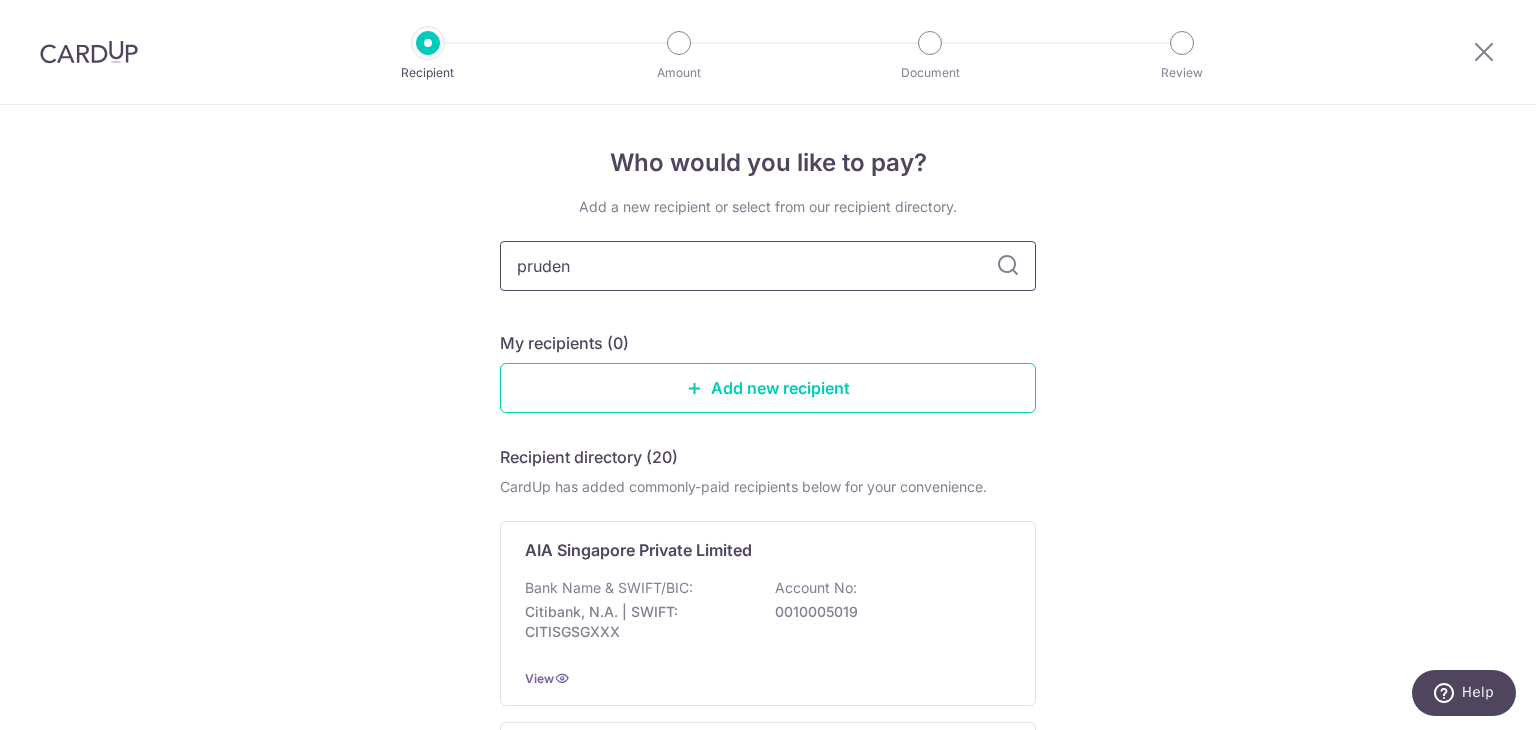 type on "Prudential" 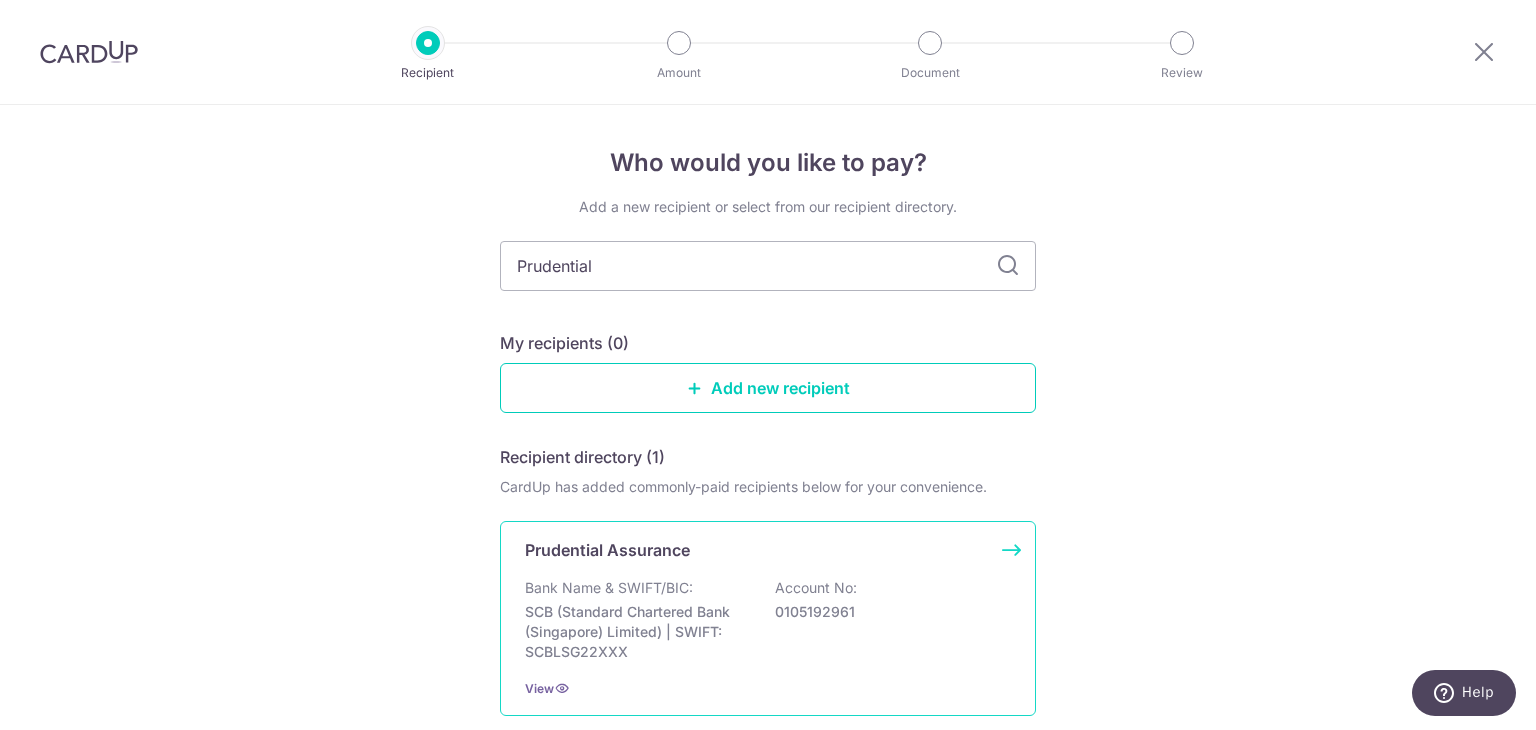 click on "Prudential Assurance
Bank Name & SWIFT/BIC:
SCB (Standard Chartered Bank (Singapore) Limited) | SWIFT: SCBLSG22XXX
Account No:
0105192961
View" at bounding box center [768, 618] 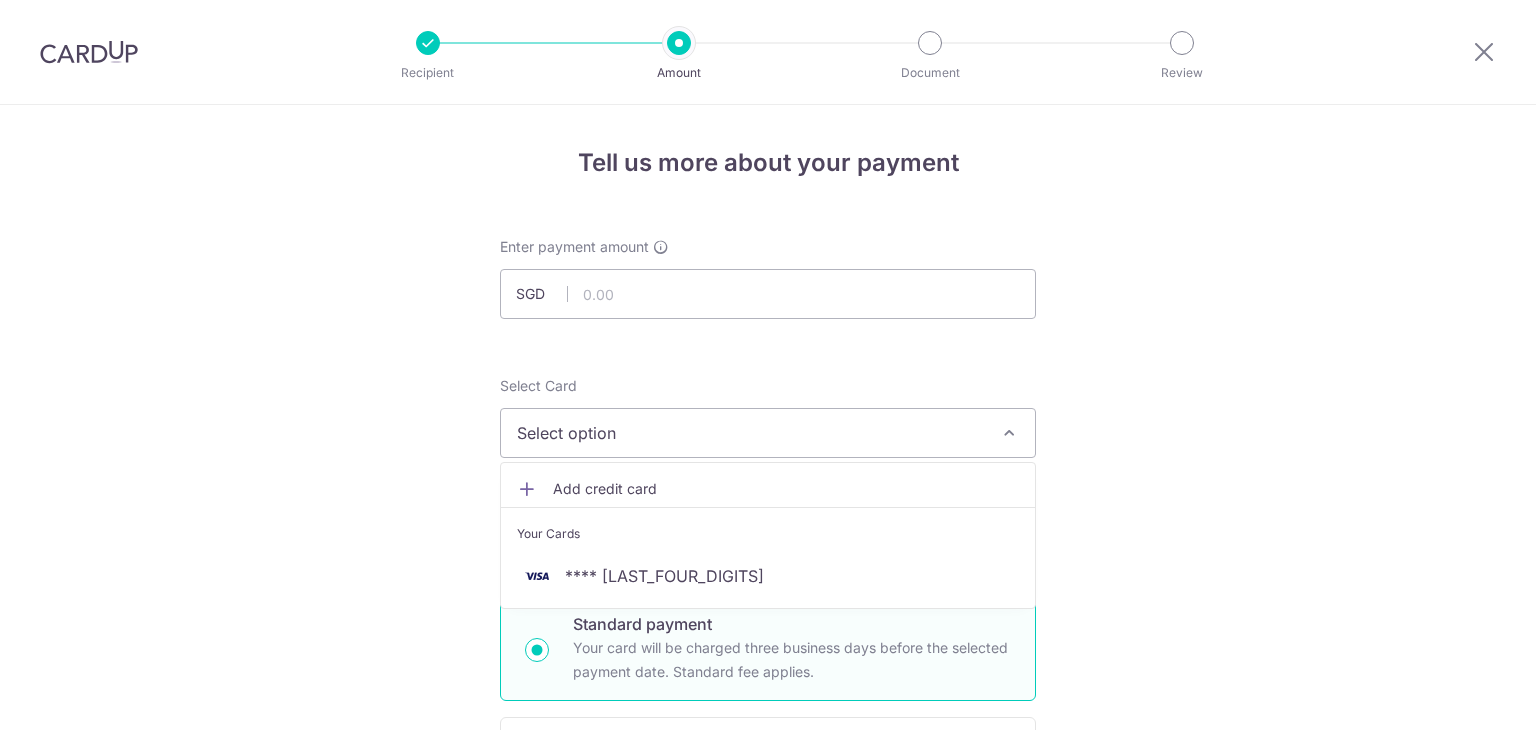 scroll, scrollTop: 0, scrollLeft: 0, axis: both 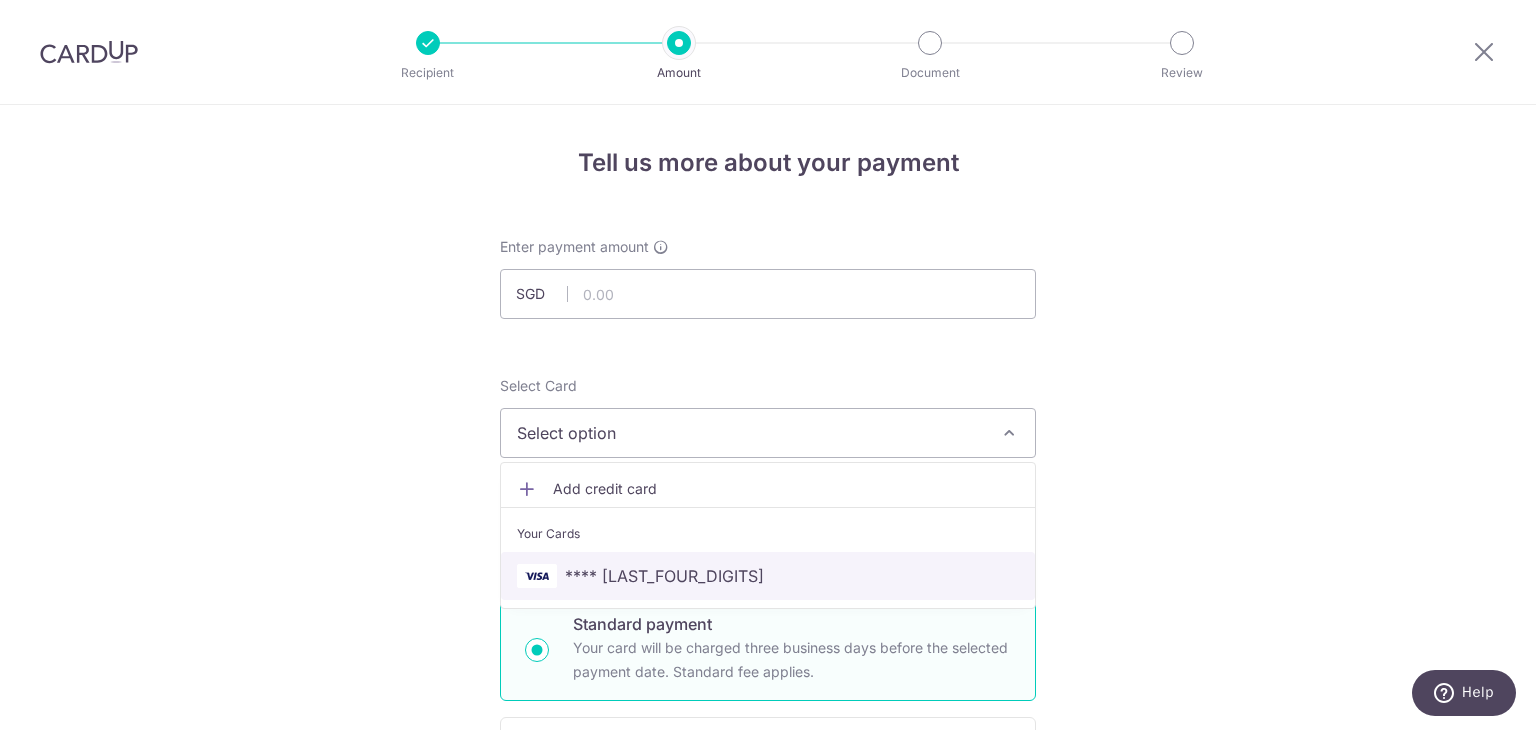click on "**** 5829" at bounding box center [768, 576] 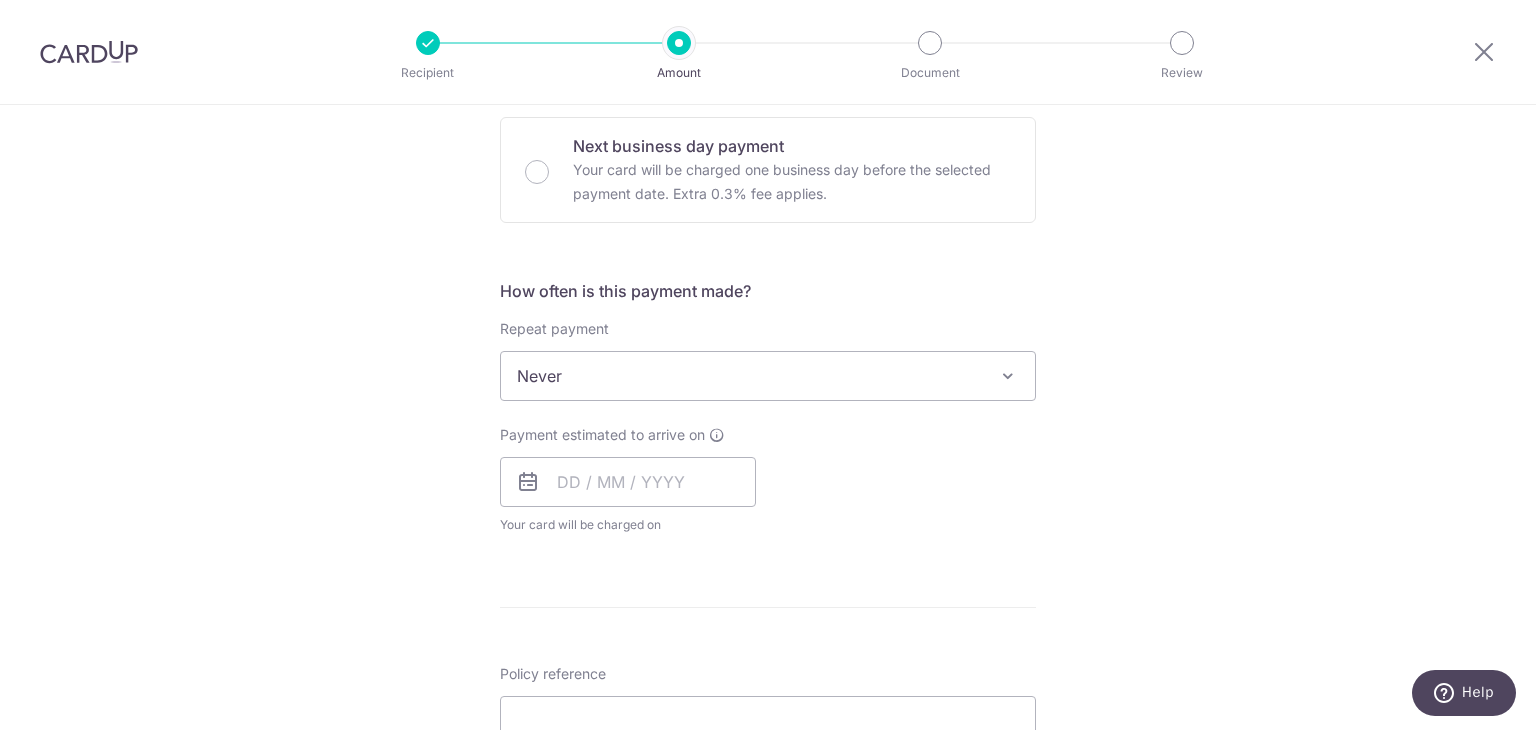 scroll, scrollTop: 1000, scrollLeft: 0, axis: vertical 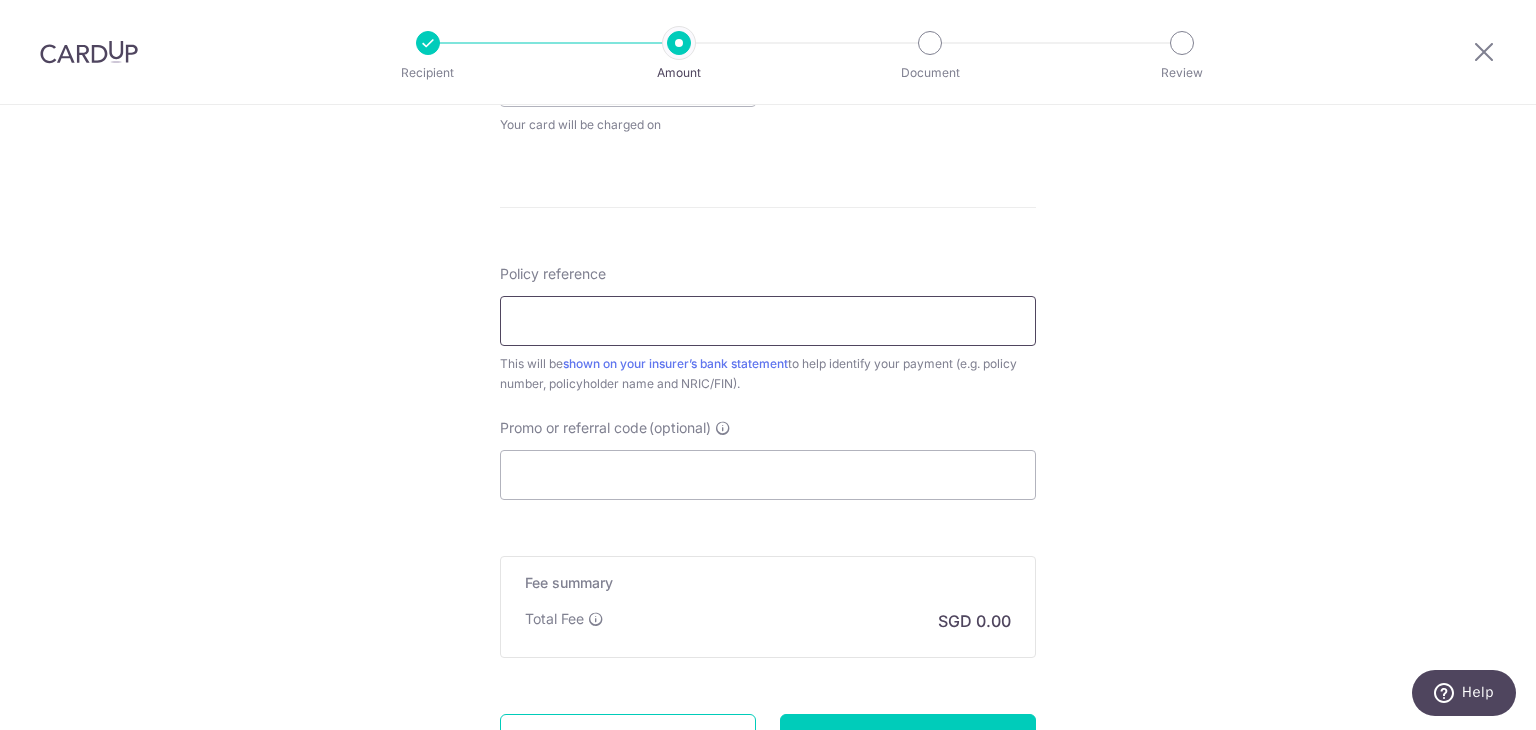 click on "Policy reference" at bounding box center [768, 321] 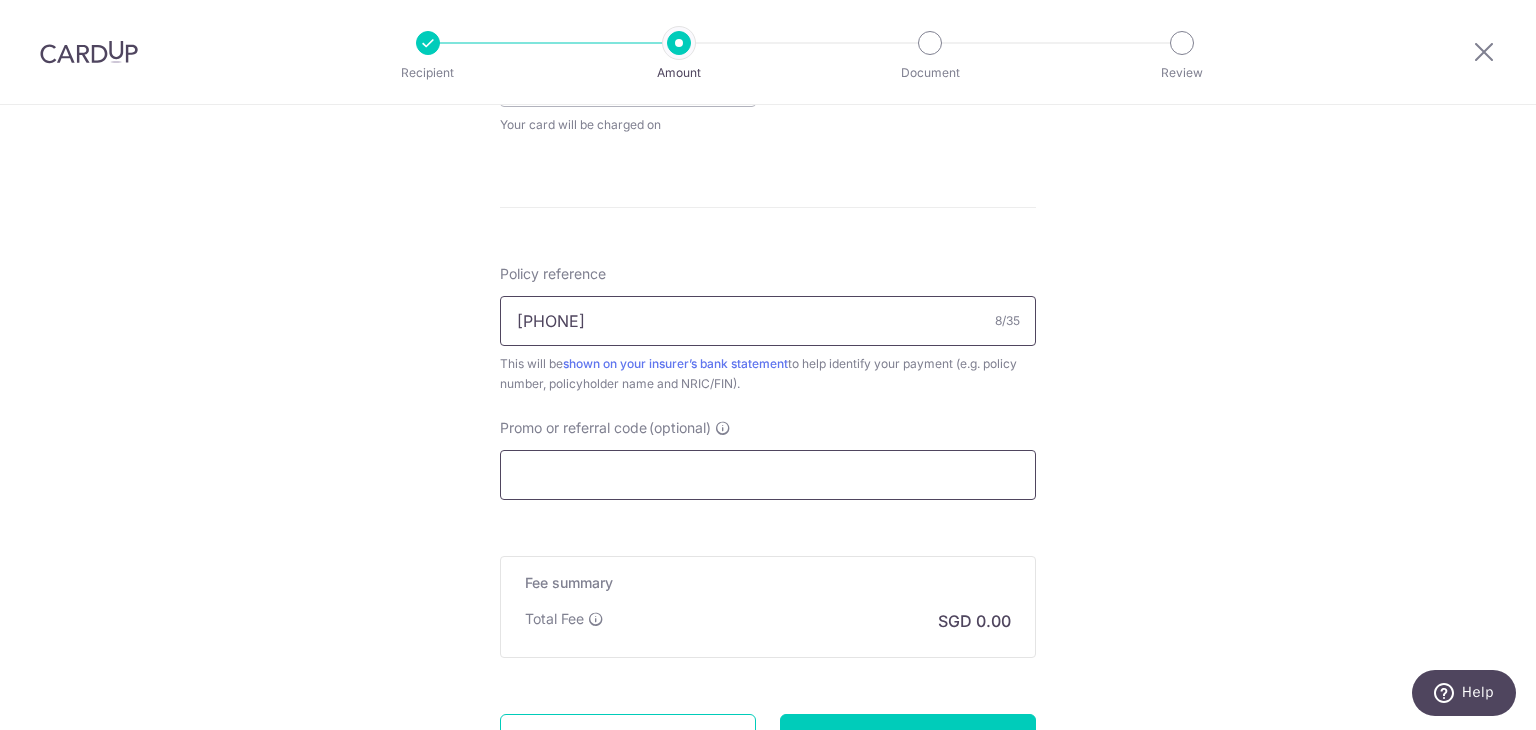 type on "85839958" 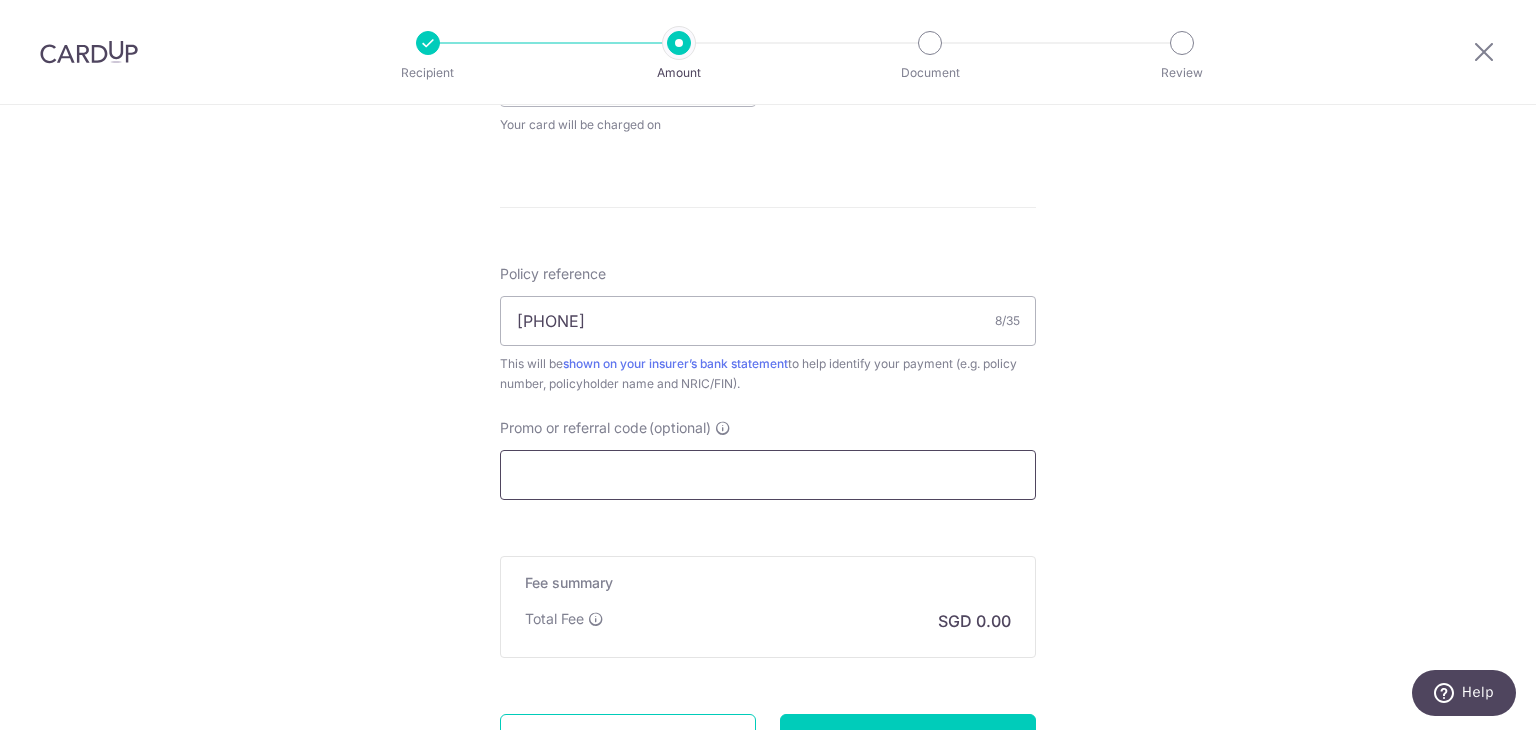 click on "Promo or referral code
(optional)" at bounding box center [768, 475] 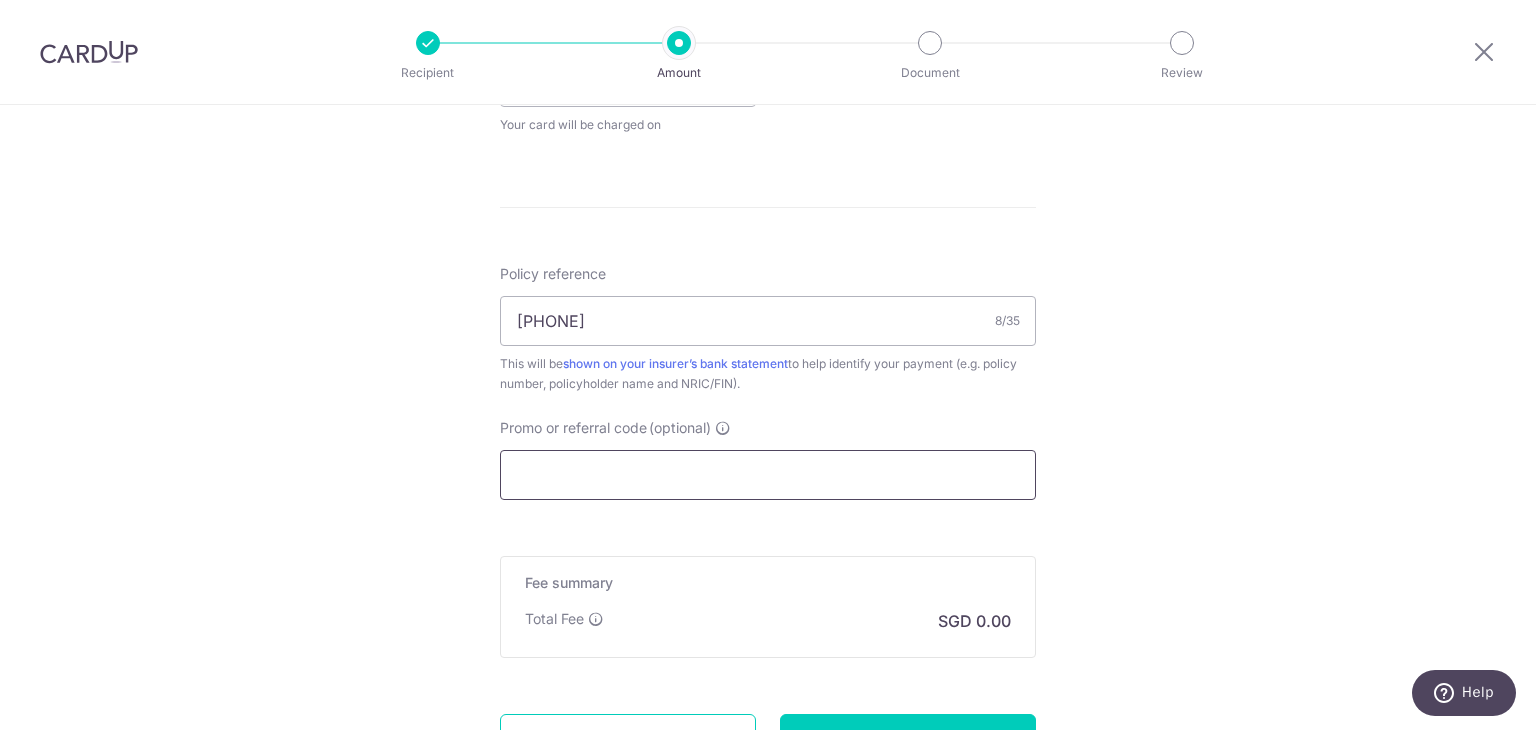 paste on "OFF225" 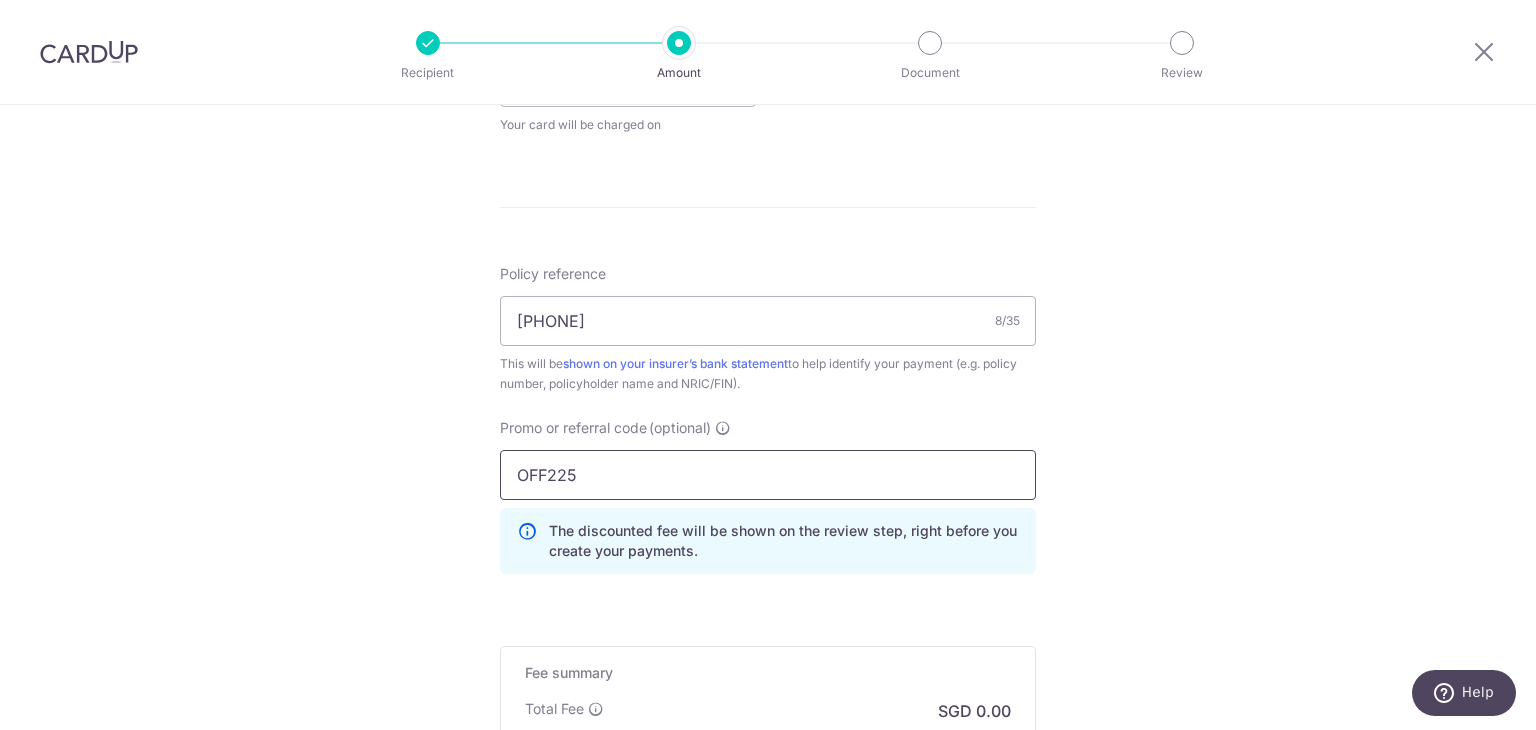 type on "OFF225" 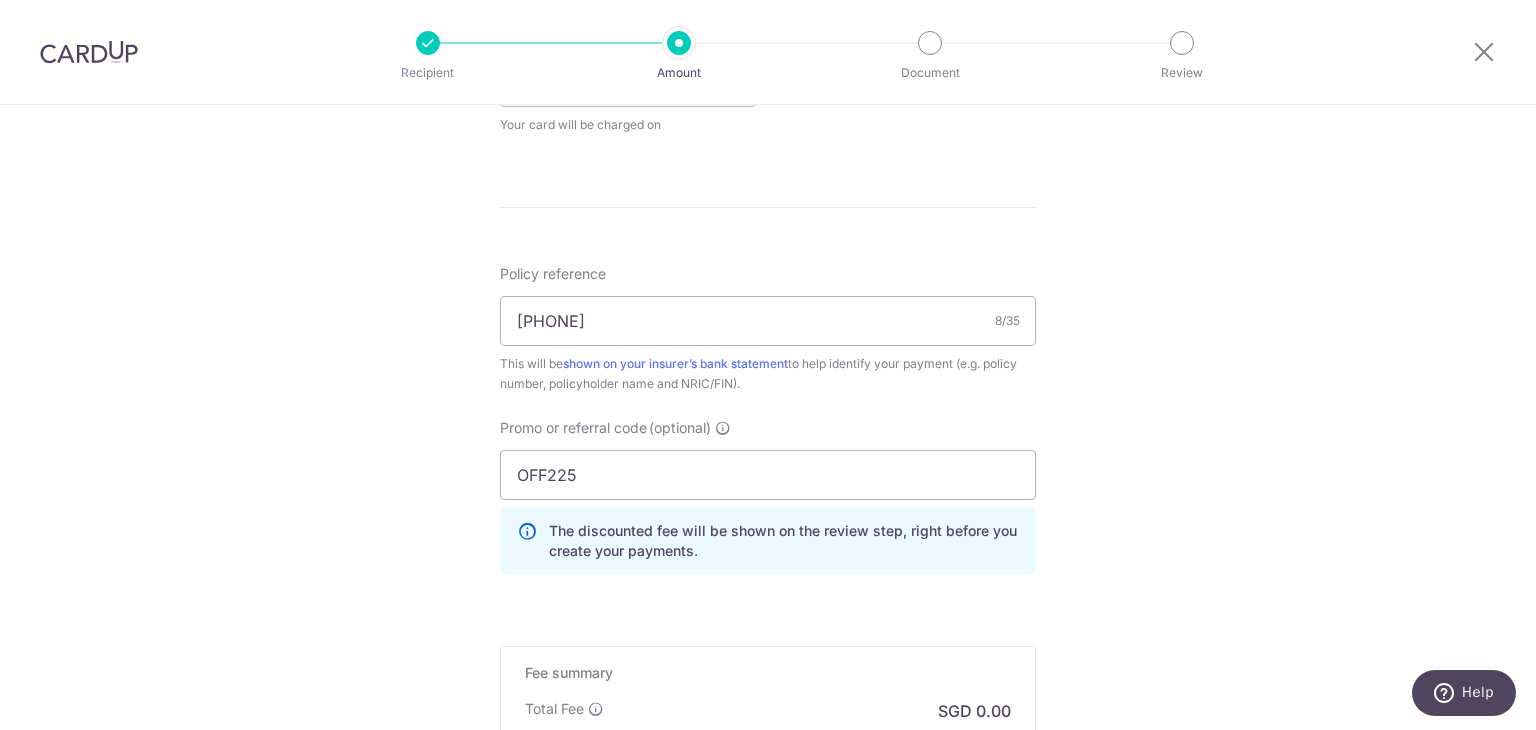 click on "Tell us more about your payment
Enter payment amount
SGD
Select Card
**** 5829
Add credit card
Your Cards
**** 5829
Secure 256-bit SSL
Text
New card details
Card
Secure 256-bit SSL" at bounding box center [768, 54] 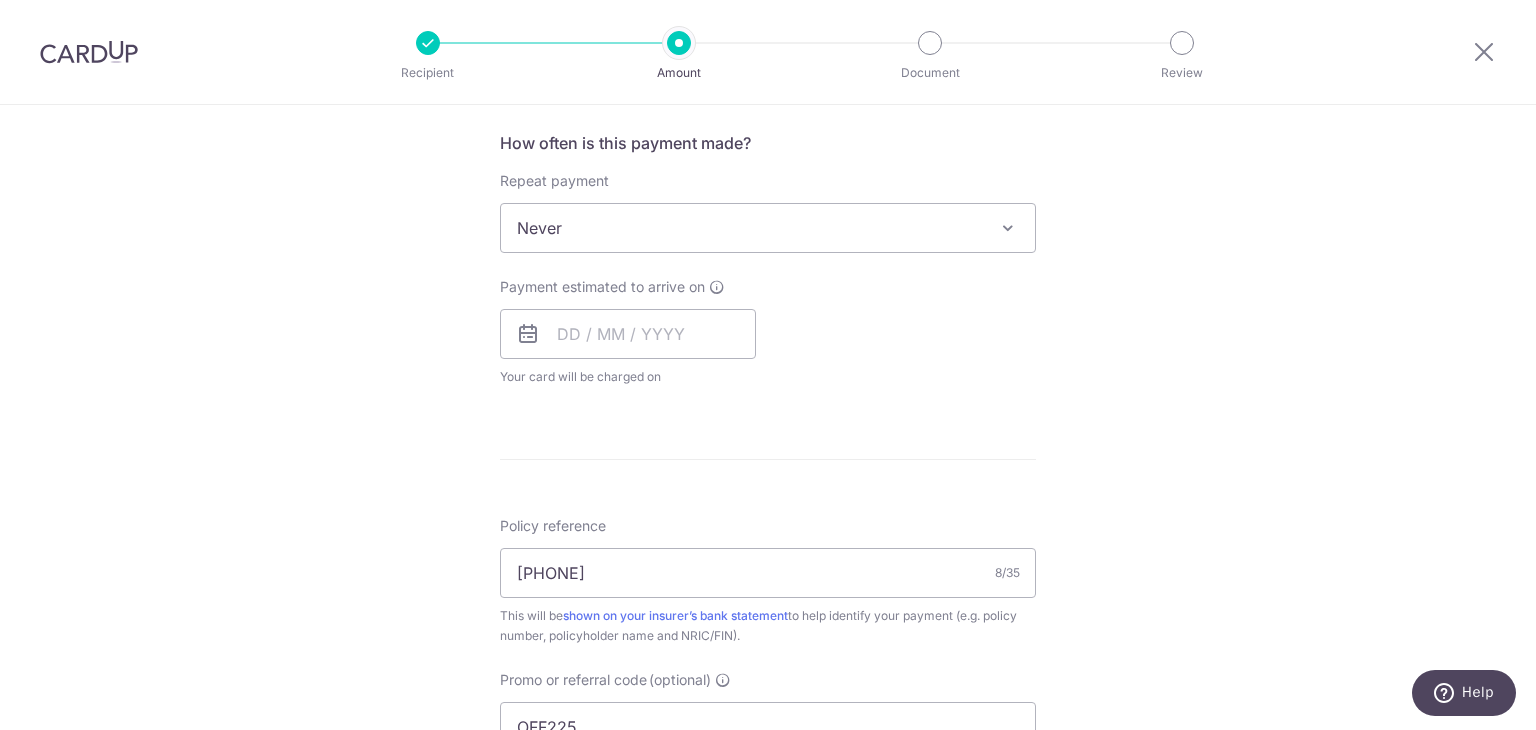 scroll, scrollTop: 700, scrollLeft: 0, axis: vertical 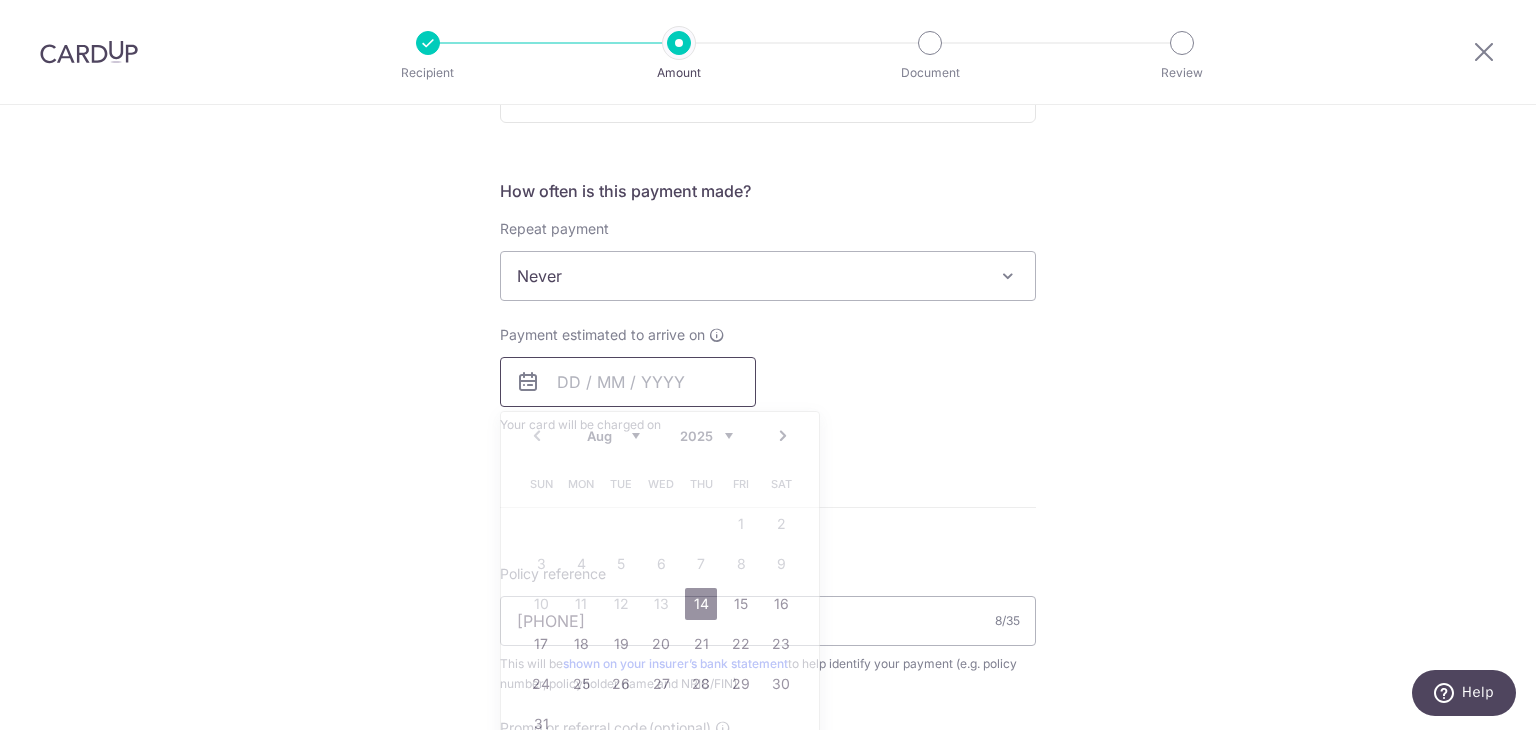 click at bounding box center [628, 382] 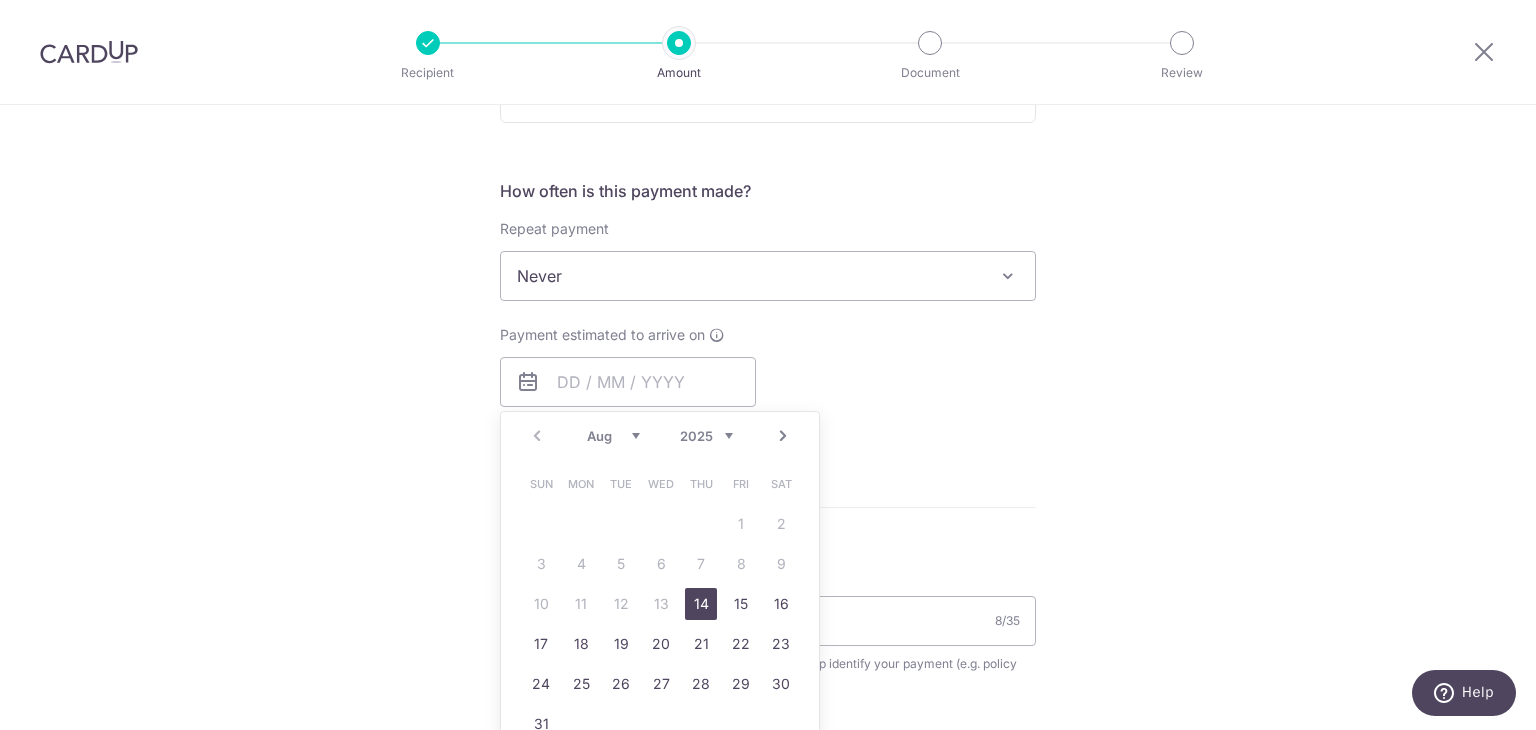 click on "Payment estimated to arrive on
Prev Next Aug Sep Oct Nov Dec 2025 2026 2027 2028 2029 2030 2031 2032 2033 2034 2035 Sun Mon Tue Wed Thu Fri Sat           1 2 3 4 5 6 7 8 9 10 11 12 13 14 15 16 17 18 19 20 21 22 23 24 25 26 27 28 29 30 31             Why are some dates not available?
Your card will be charged on   for the first payment
* If your payment is funded by  9:00am SGT on Monday 11/08/2025
12/08/2025
No. of Payments" at bounding box center (768, 380) 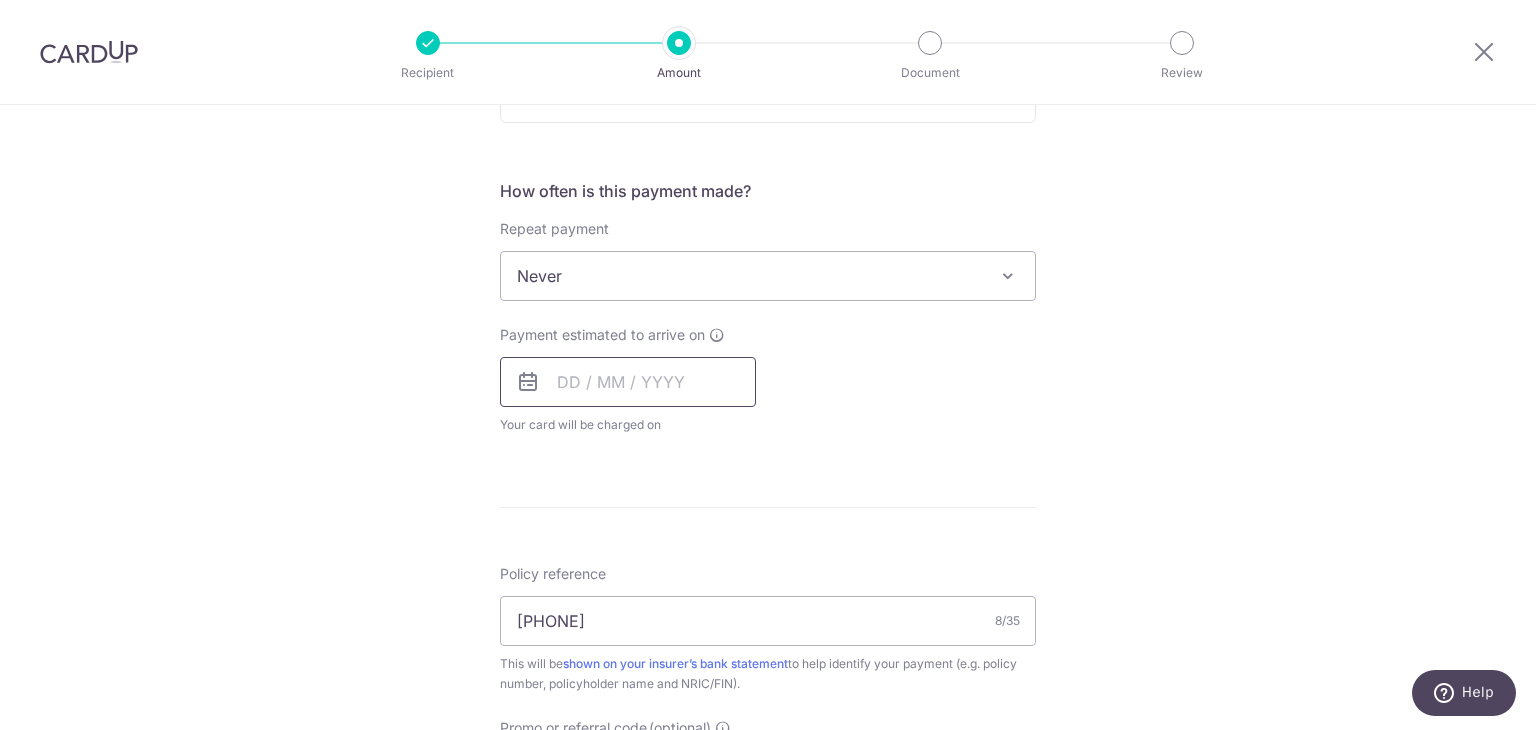 click at bounding box center (628, 382) 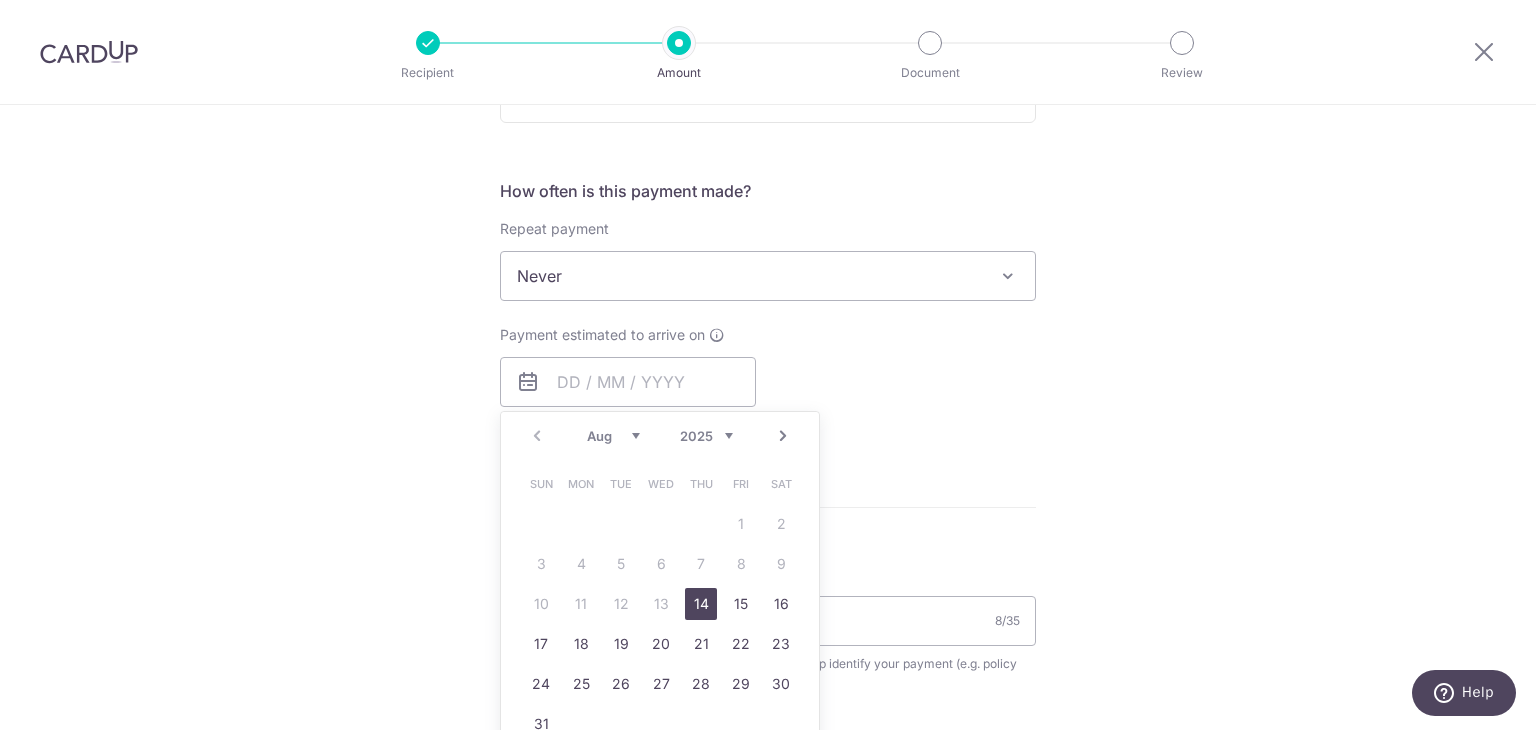 click on "14" at bounding box center (701, 604) 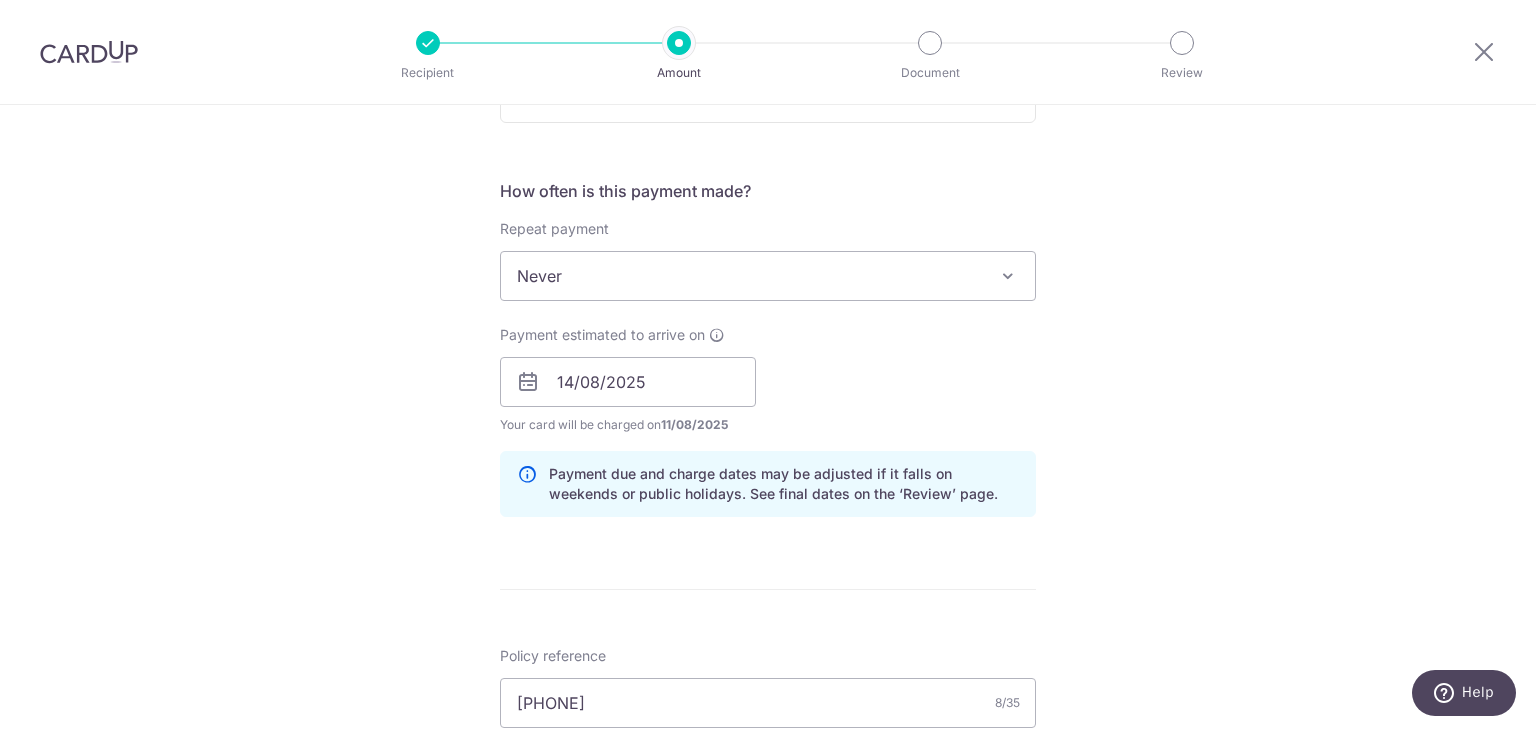 click on "Payment estimated to arrive on
14/08/2025
Prev Next Aug Sep Oct Nov Dec 2025 2026 2027 2028 2029 2030 2031 2032 2033 2034 2035 Sun Mon Tue Wed Thu Fri Sat           1 2 3 4 5 6 7 8 9 10 11 12 13 14 15 16 17 18 19 20 21 22 23 24 25 26 27 28 29 30 31
Your card will be charged on  11/08/2025  for the first payment
* If your payment is funded by  9:00am SGT on Monday 11/08/2025
12/08/2025
No. of Payments" at bounding box center [768, 380] 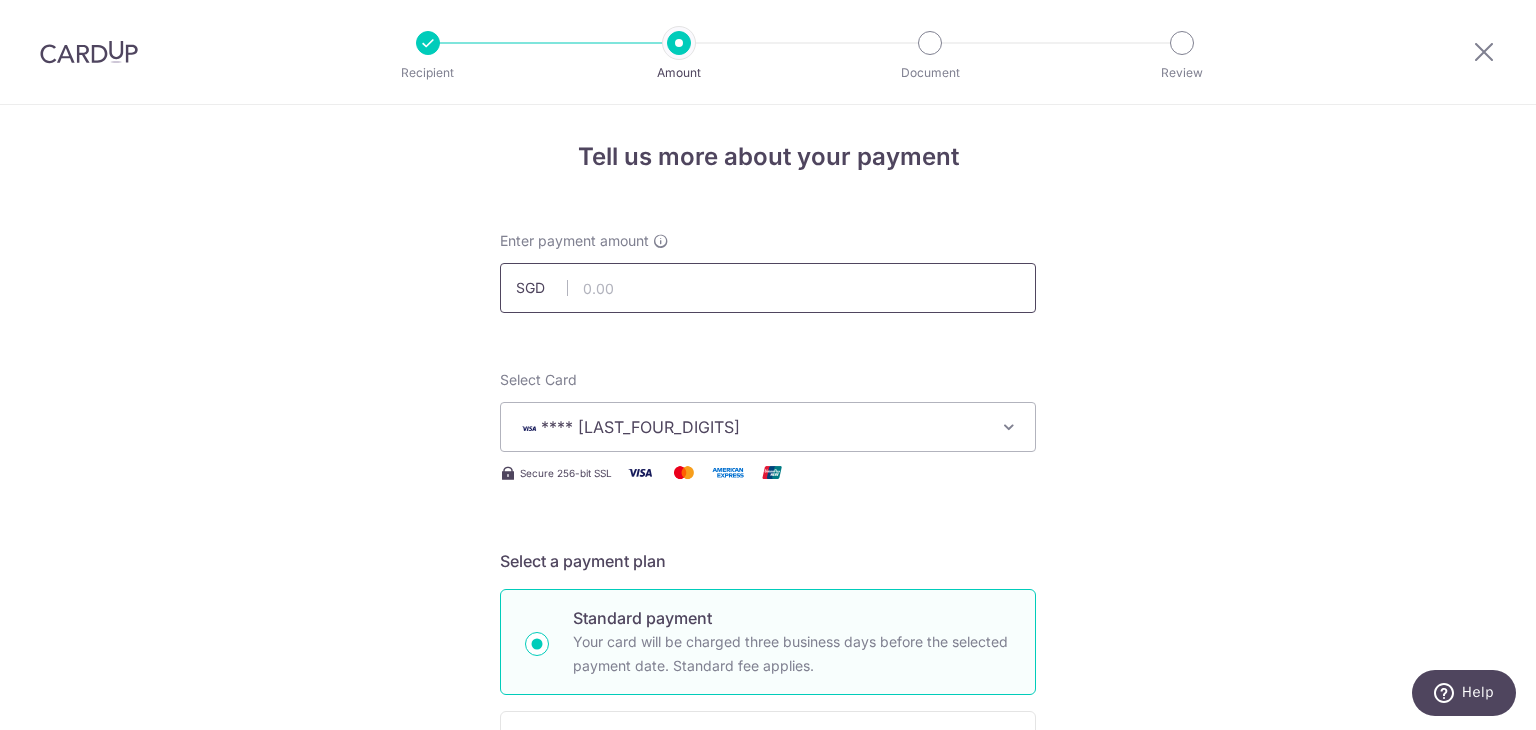 scroll, scrollTop: 0, scrollLeft: 0, axis: both 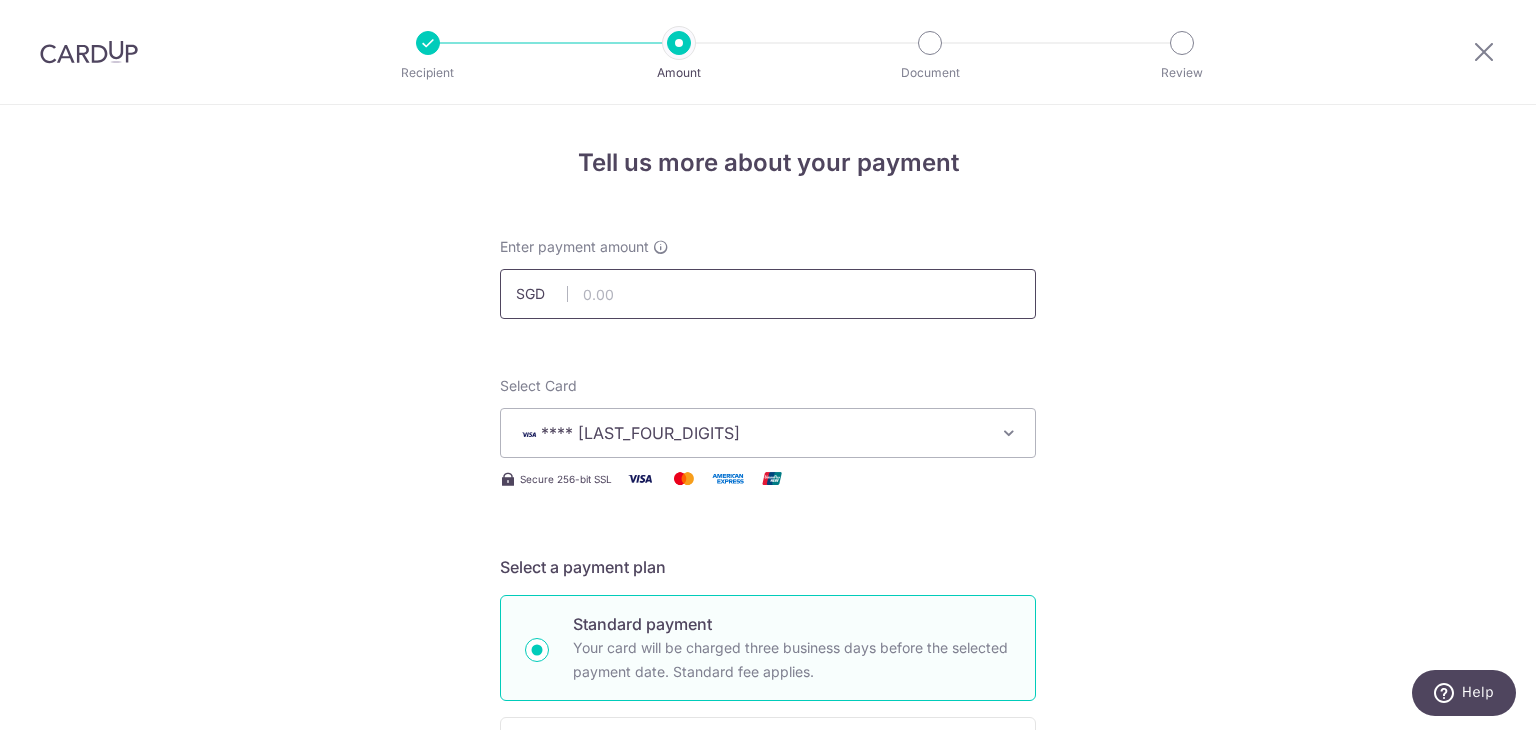 click at bounding box center (768, 294) 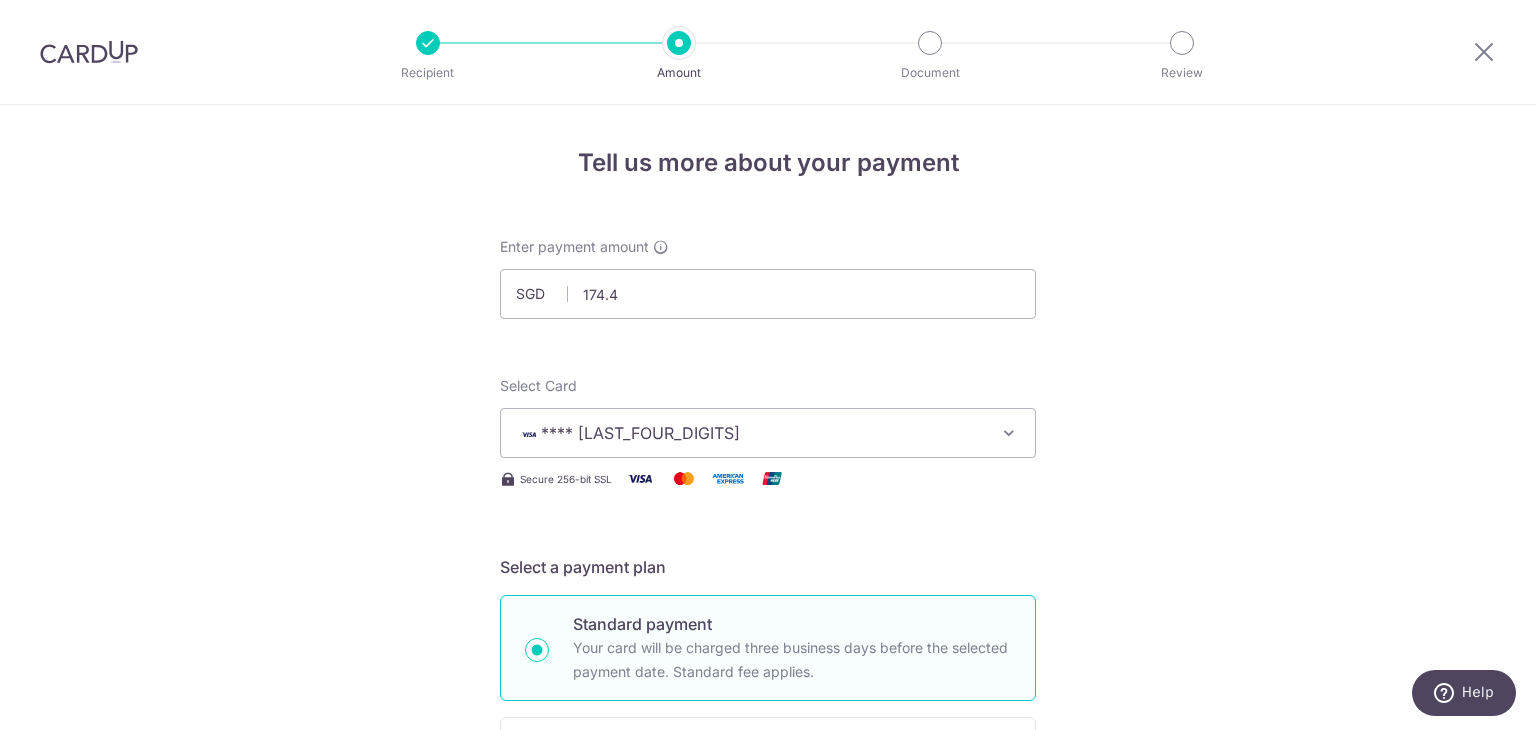 click on "Tell us more about your payment
Enter payment amount
SGD
174.4
Select Card
**** 5829
Add credit card
Your Cards
**** 5829
Secure 256-bit SSL
Text
New card details
Card
Secure 256-bit SSL" at bounding box center (768, 1095) 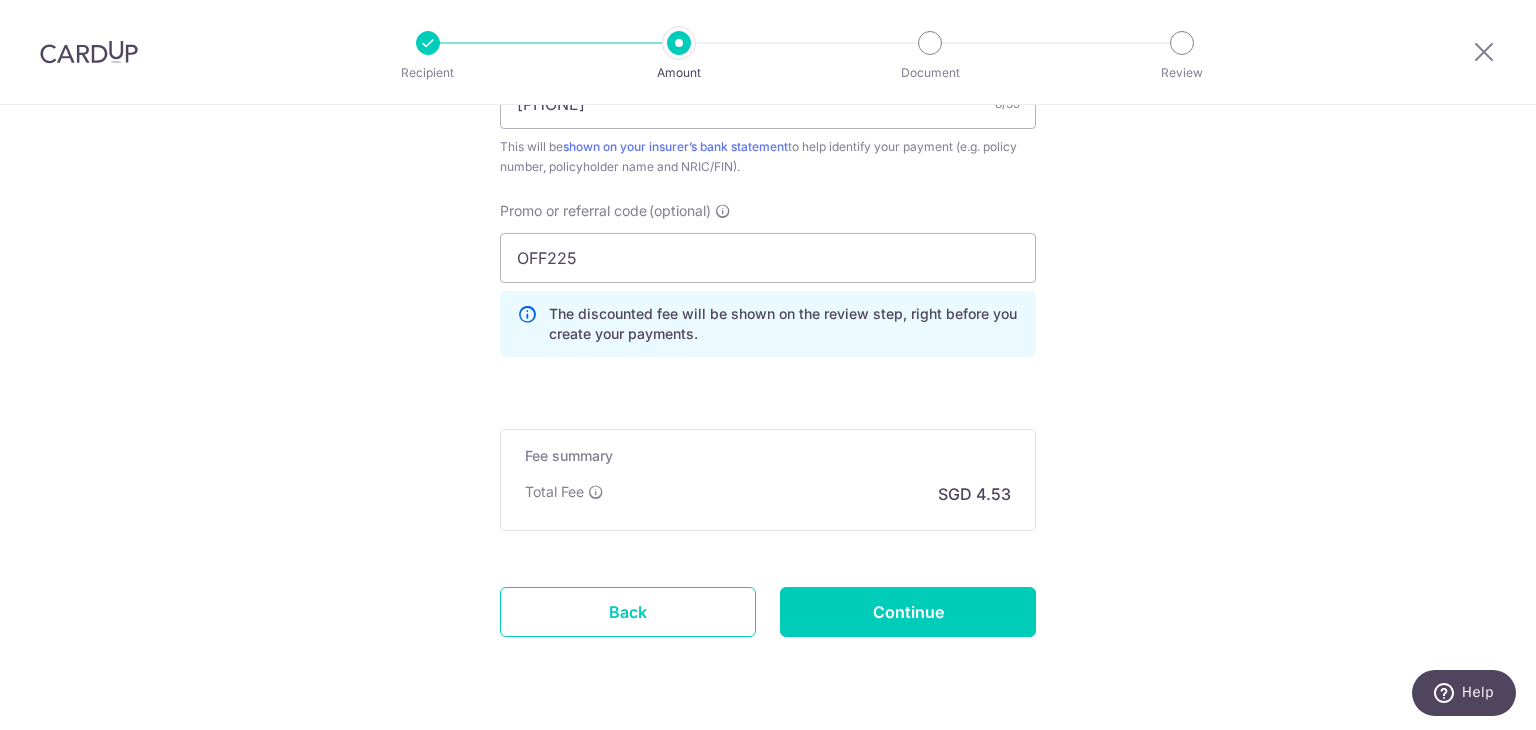 scroll, scrollTop: 1353, scrollLeft: 0, axis: vertical 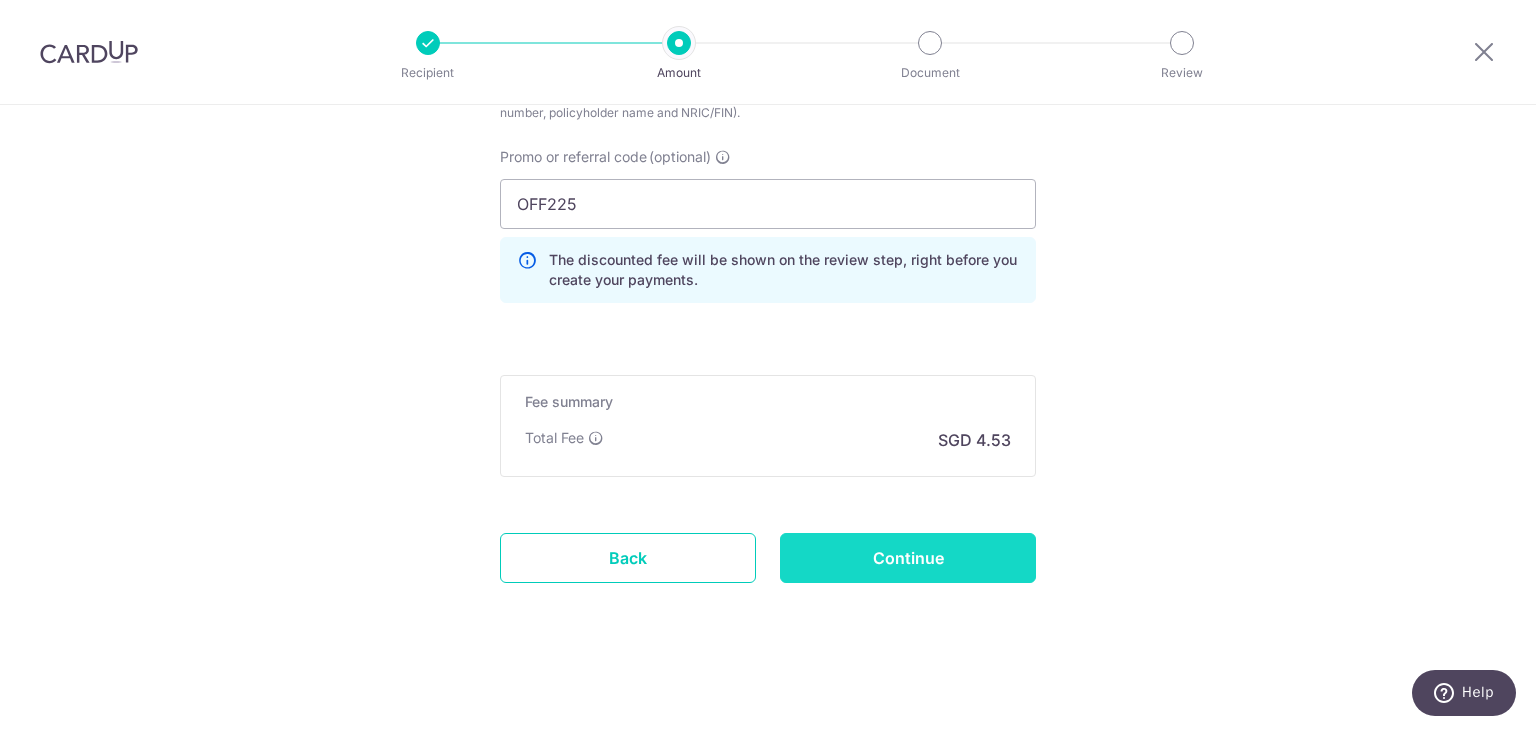 click on "Continue" at bounding box center [908, 558] 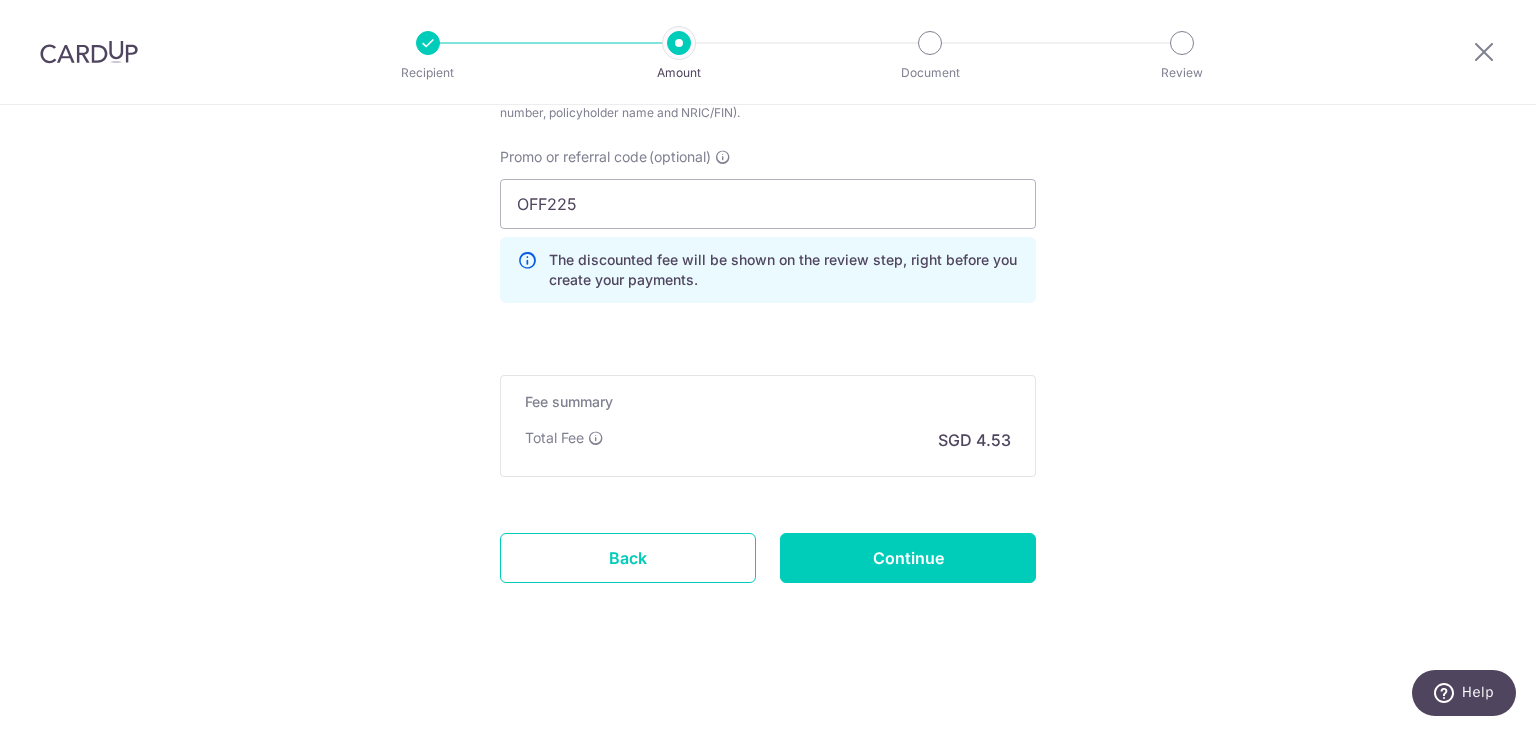 type on "Create Schedule" 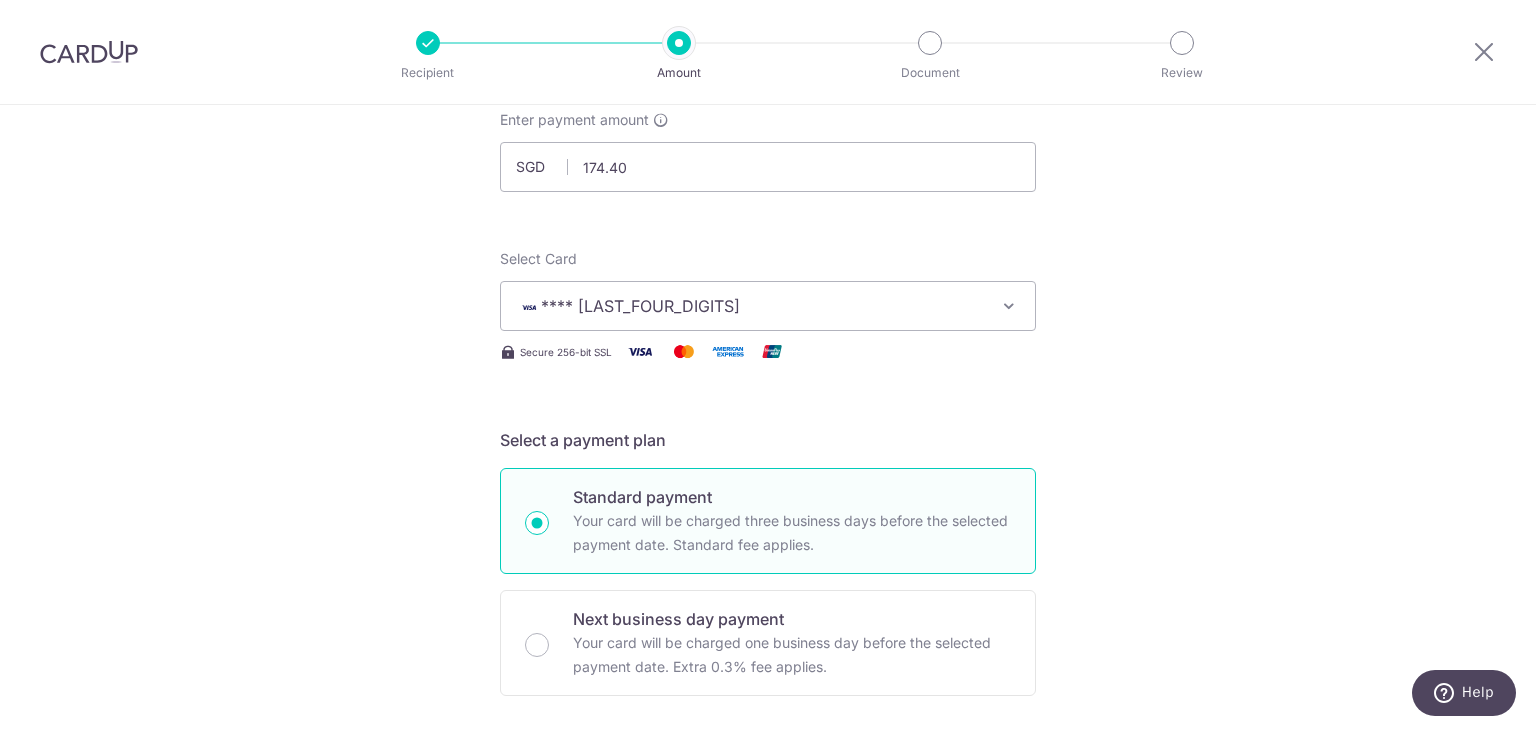 scroll, scrollTop: 53, scrollLeft: 0, axis: vertical 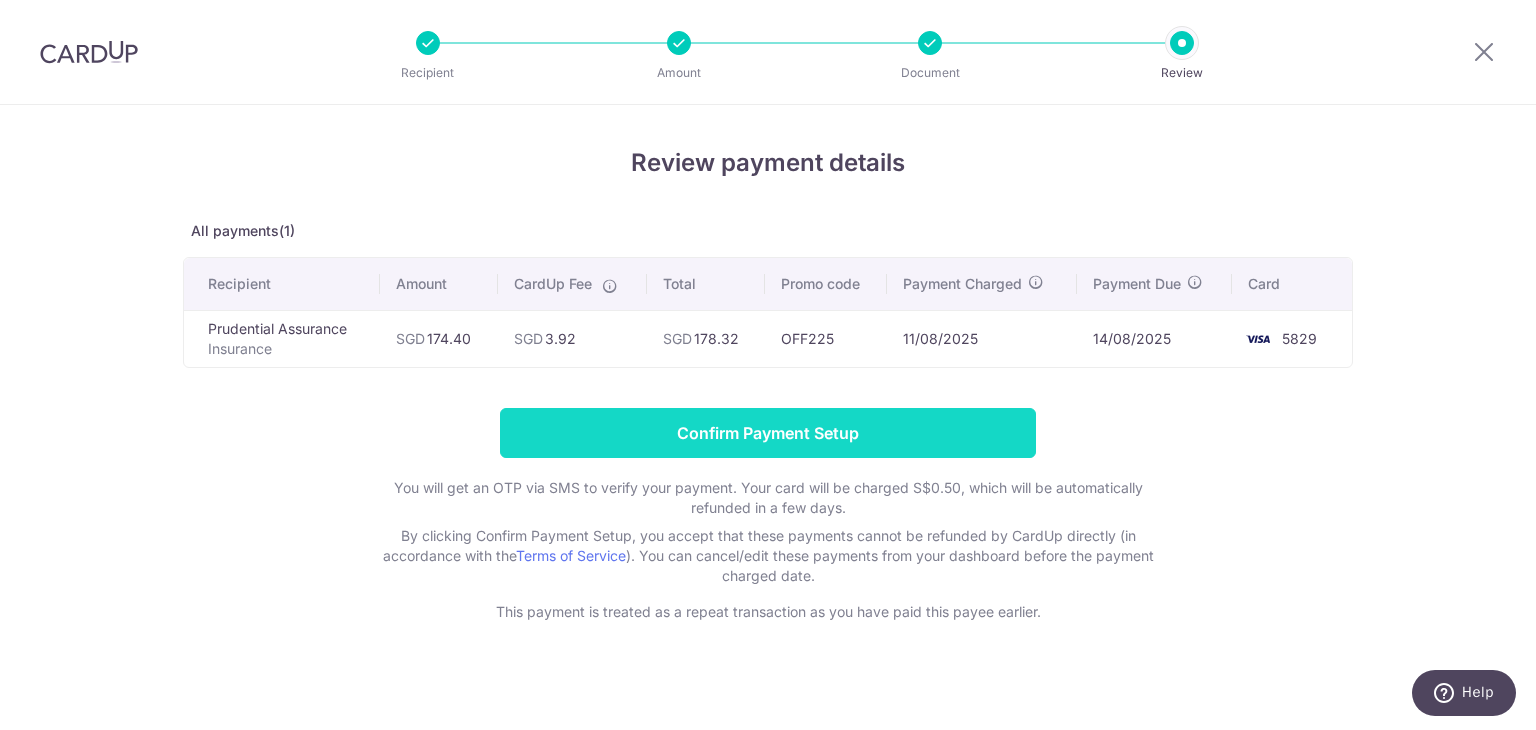 click on "Confirm Payment Setup" at bounding box center [768, 433] 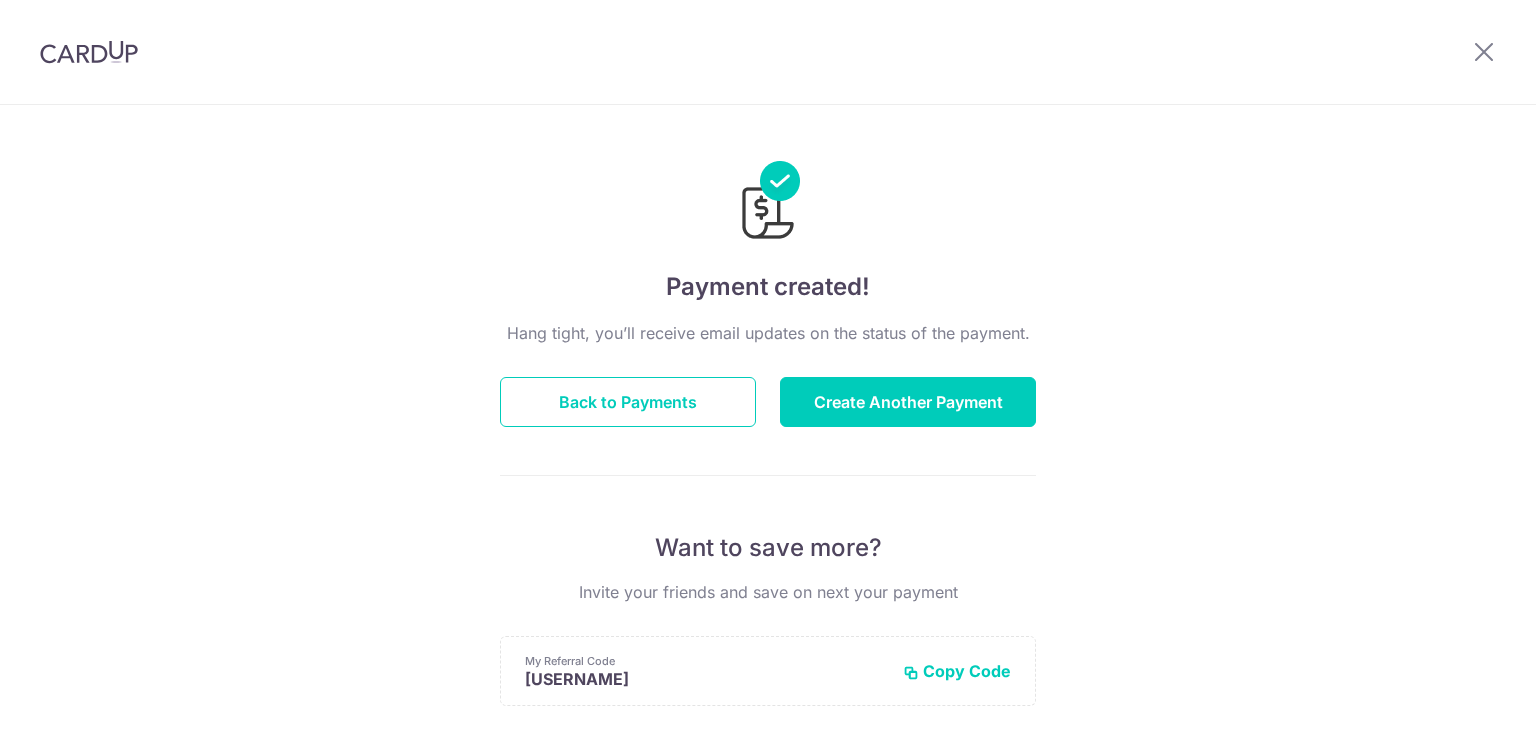 scroll, scrollTop: 0, scrollLeft: 0, axis: both 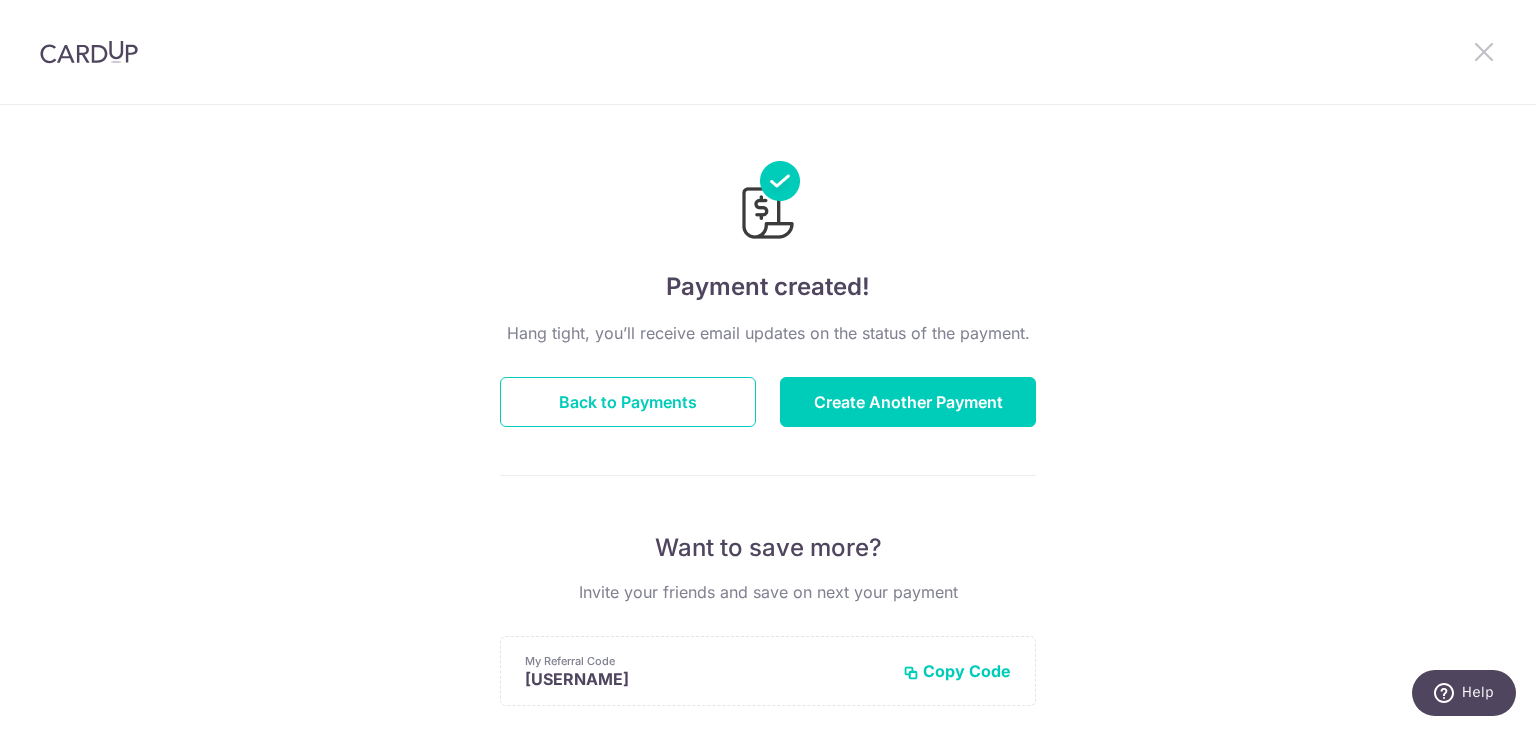 click at bounding box center (1484, 51) 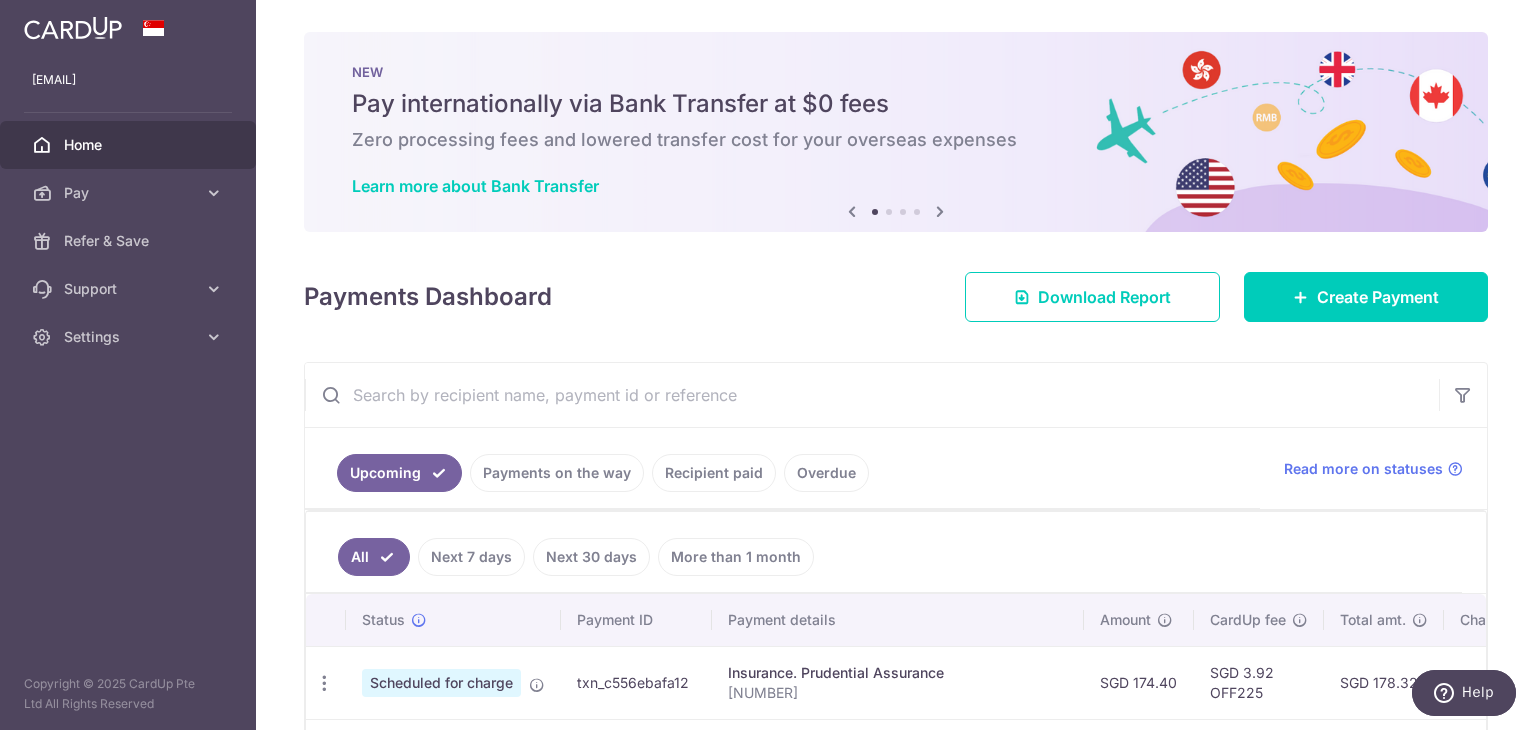 scroll, scrollTop: 0, scrollLeft: 0, axis: both 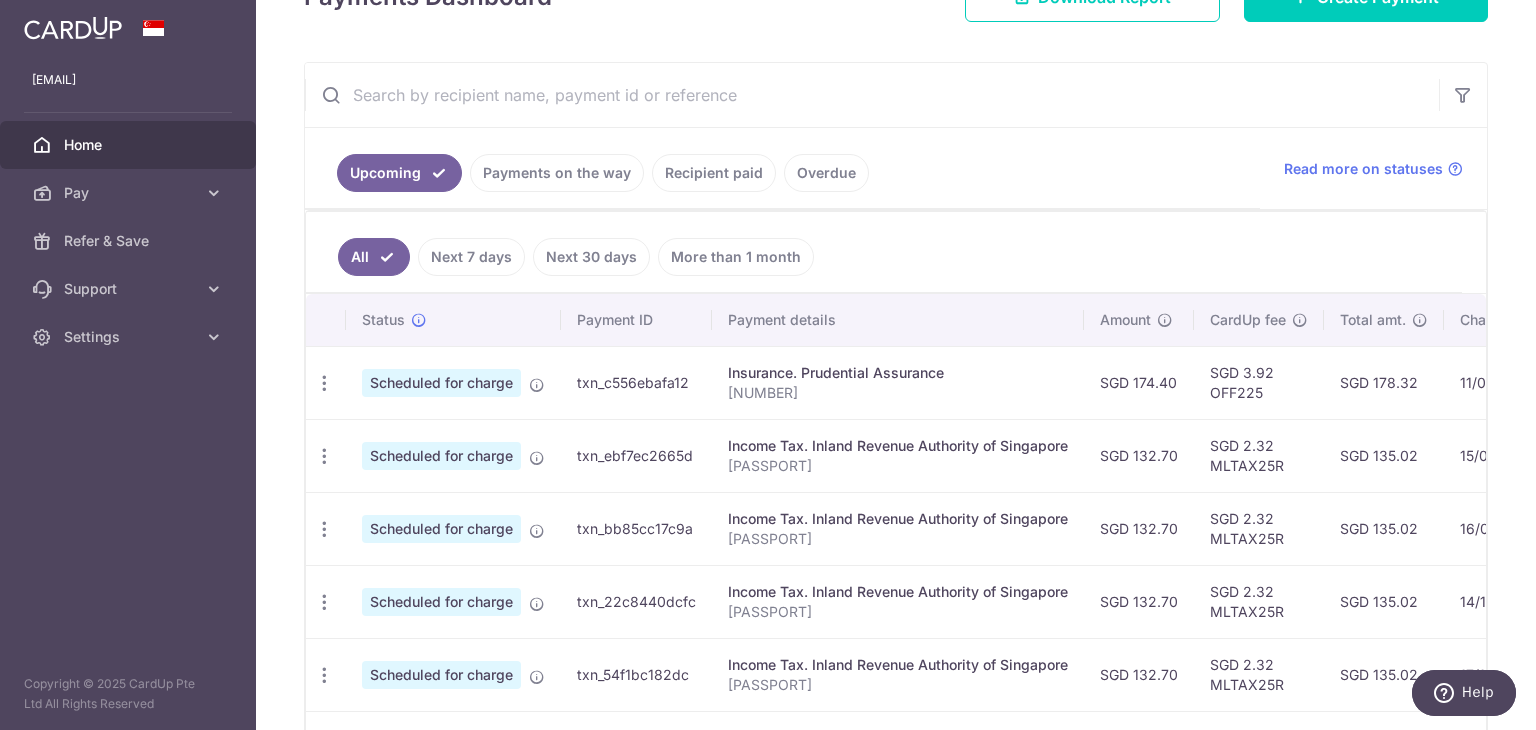 click on "Upcoming
Payments on the way
Recipient paid
Overdue" at bounding box center (782, 168) 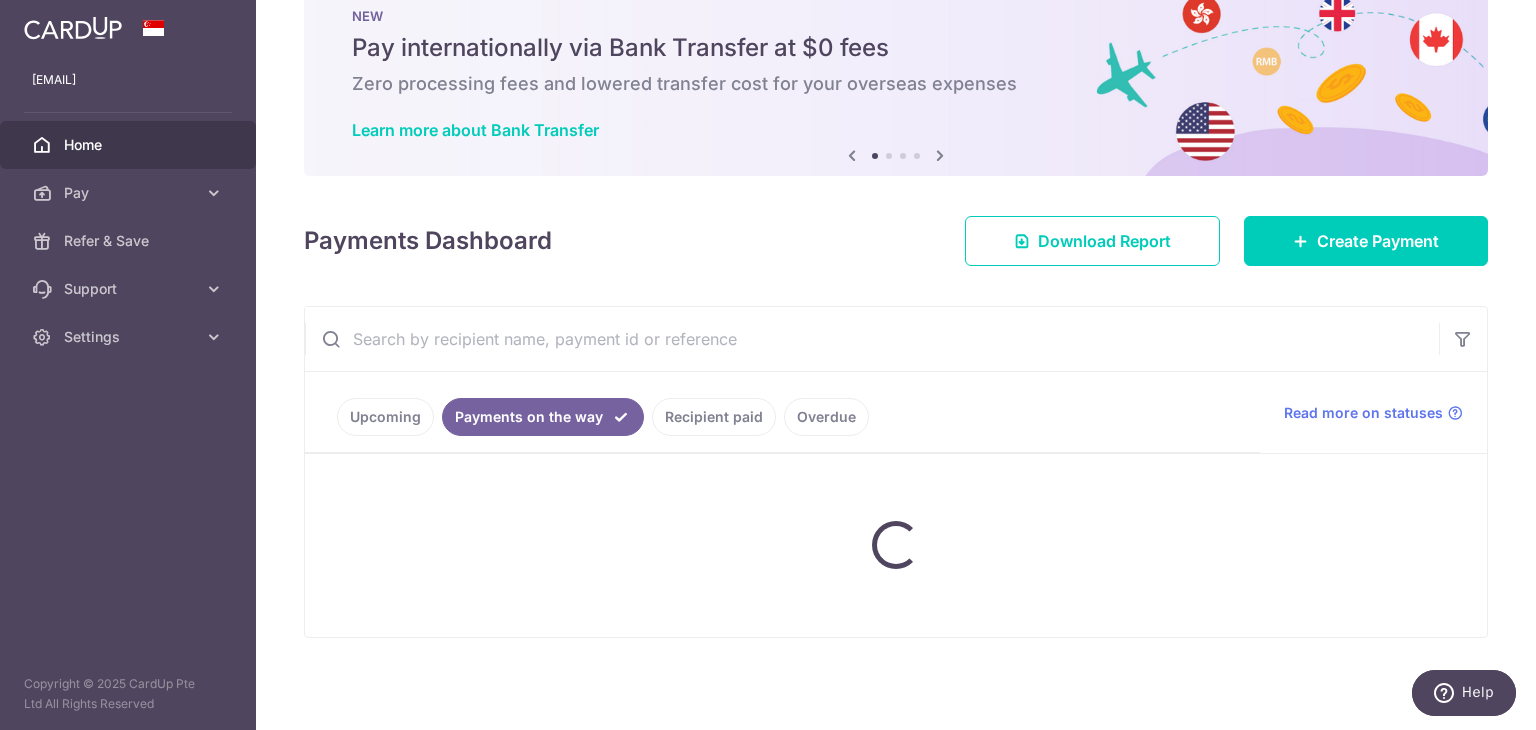 scroll, scrollTop: 136, scrollLeft: 0, axis: vertical 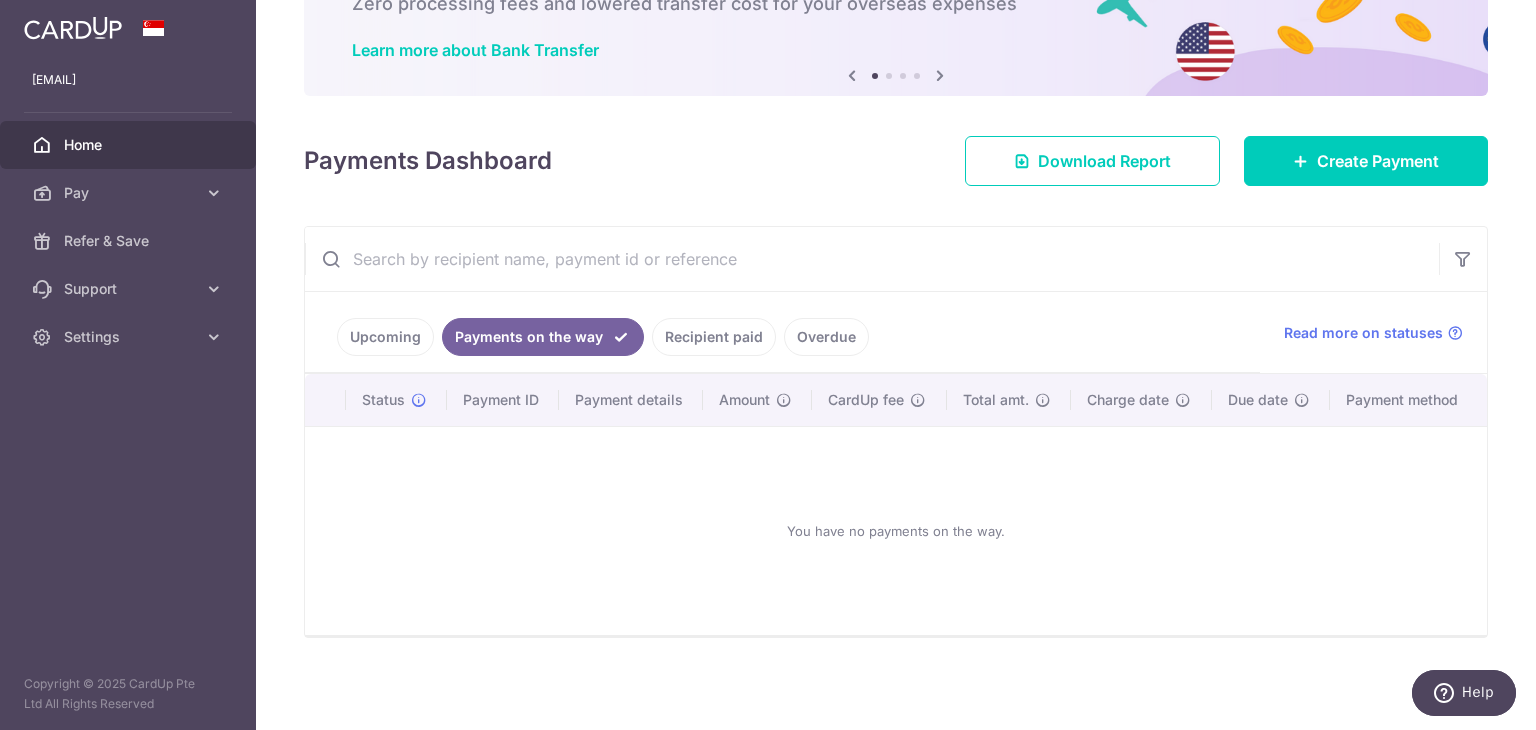 click on "Upcoming" at bounding box center (385, 337) 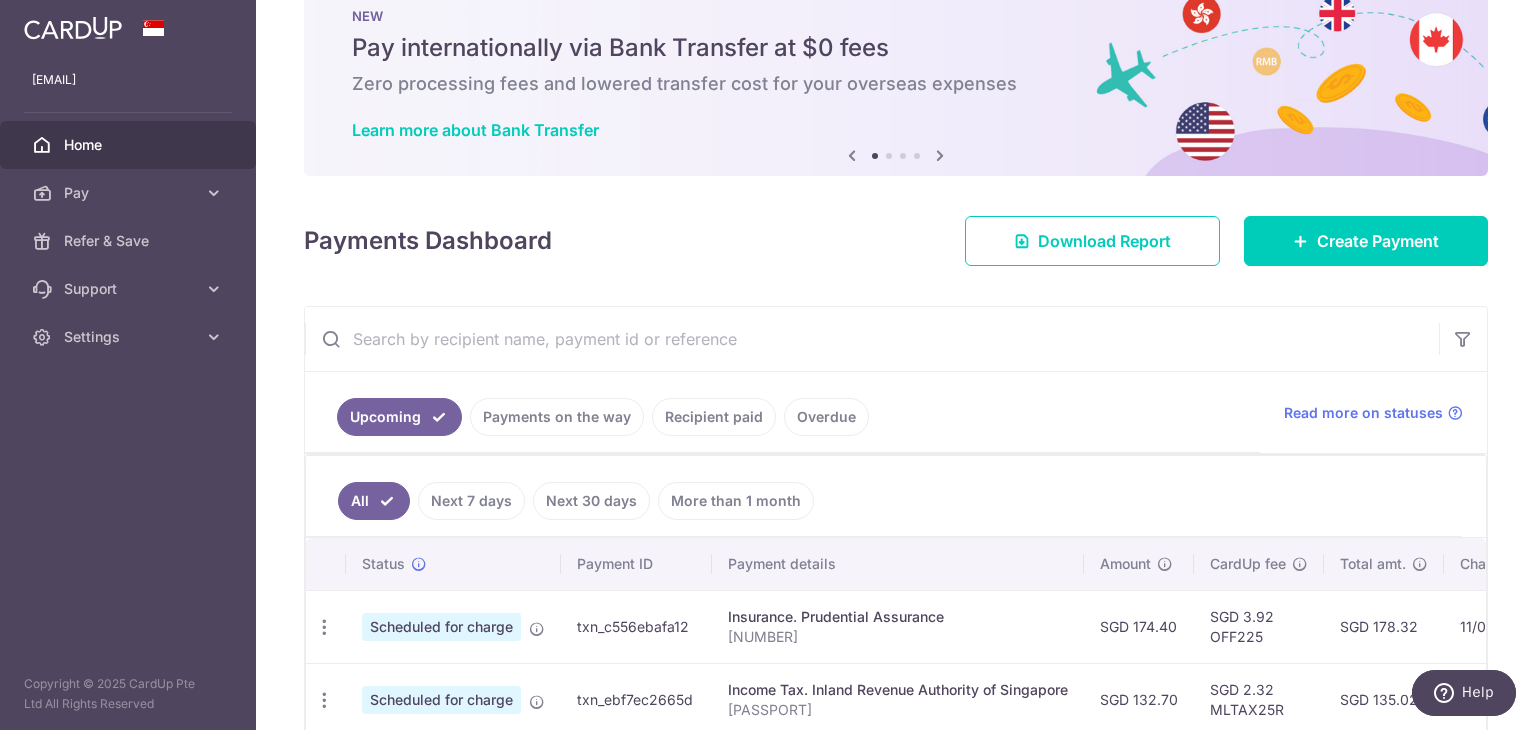 scroll, scrollTop: 300, scrollLeft: 0, axis: vertical 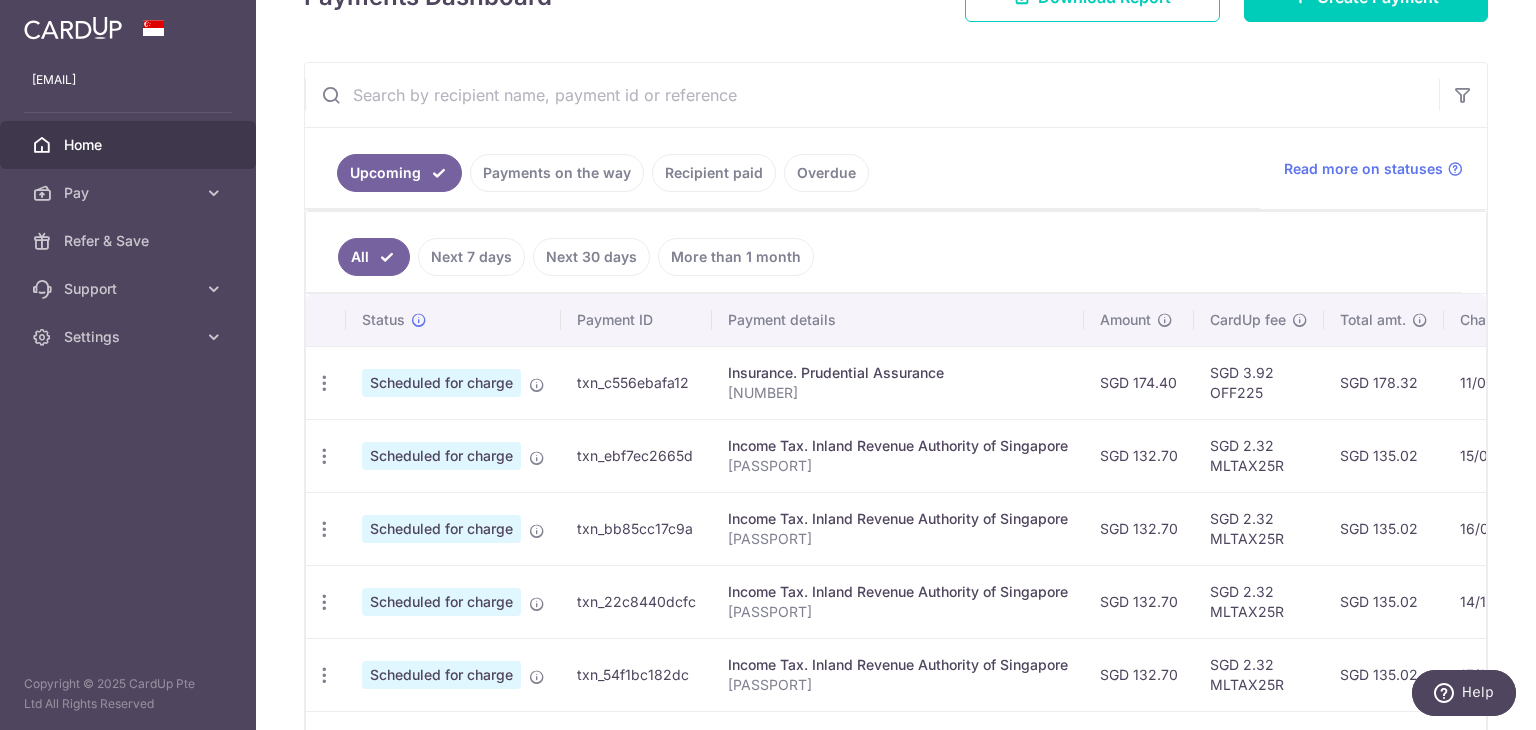 click on "Next 7 days" at bounding box center (471, 257) 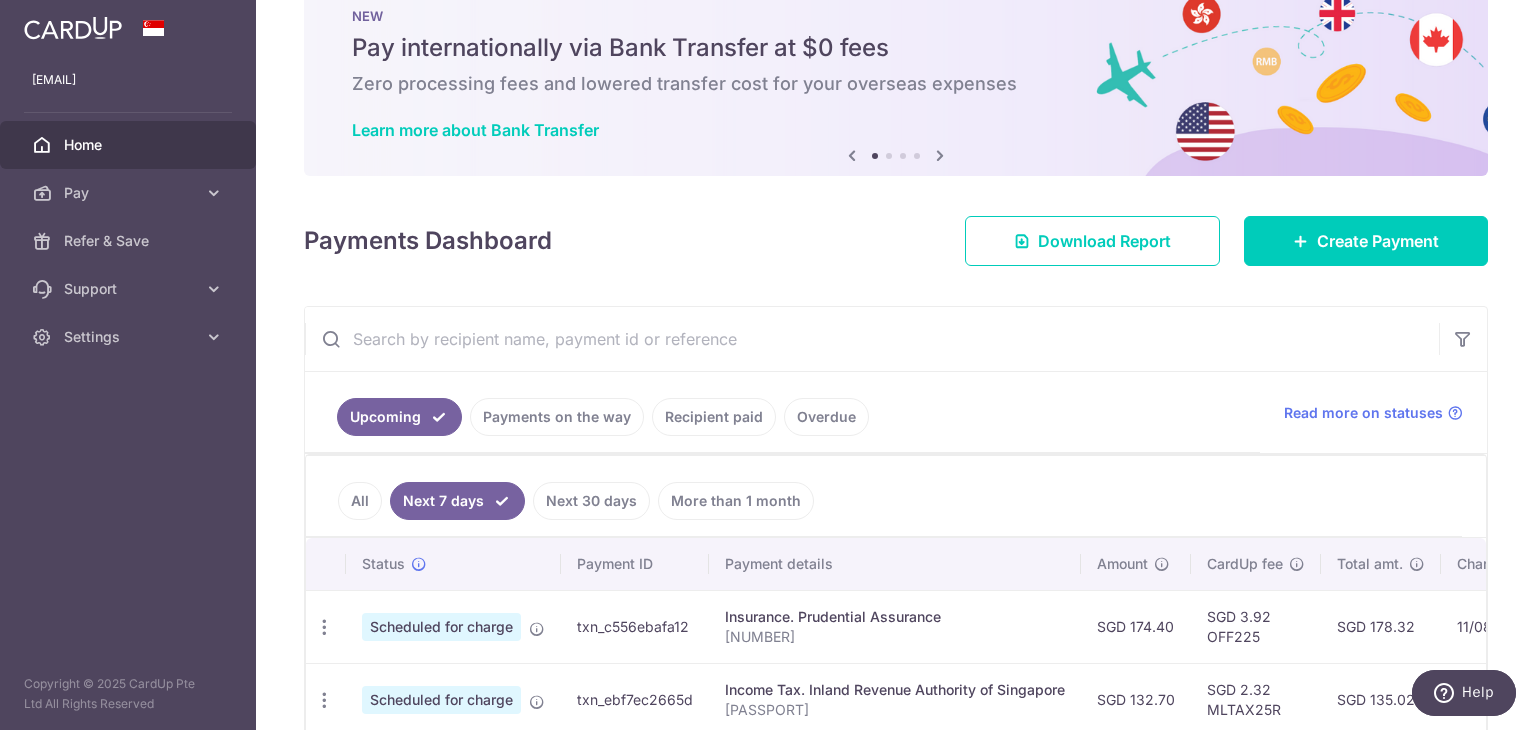scroll, scrollTop: 167, scrollLeft: 0, axis: vertical 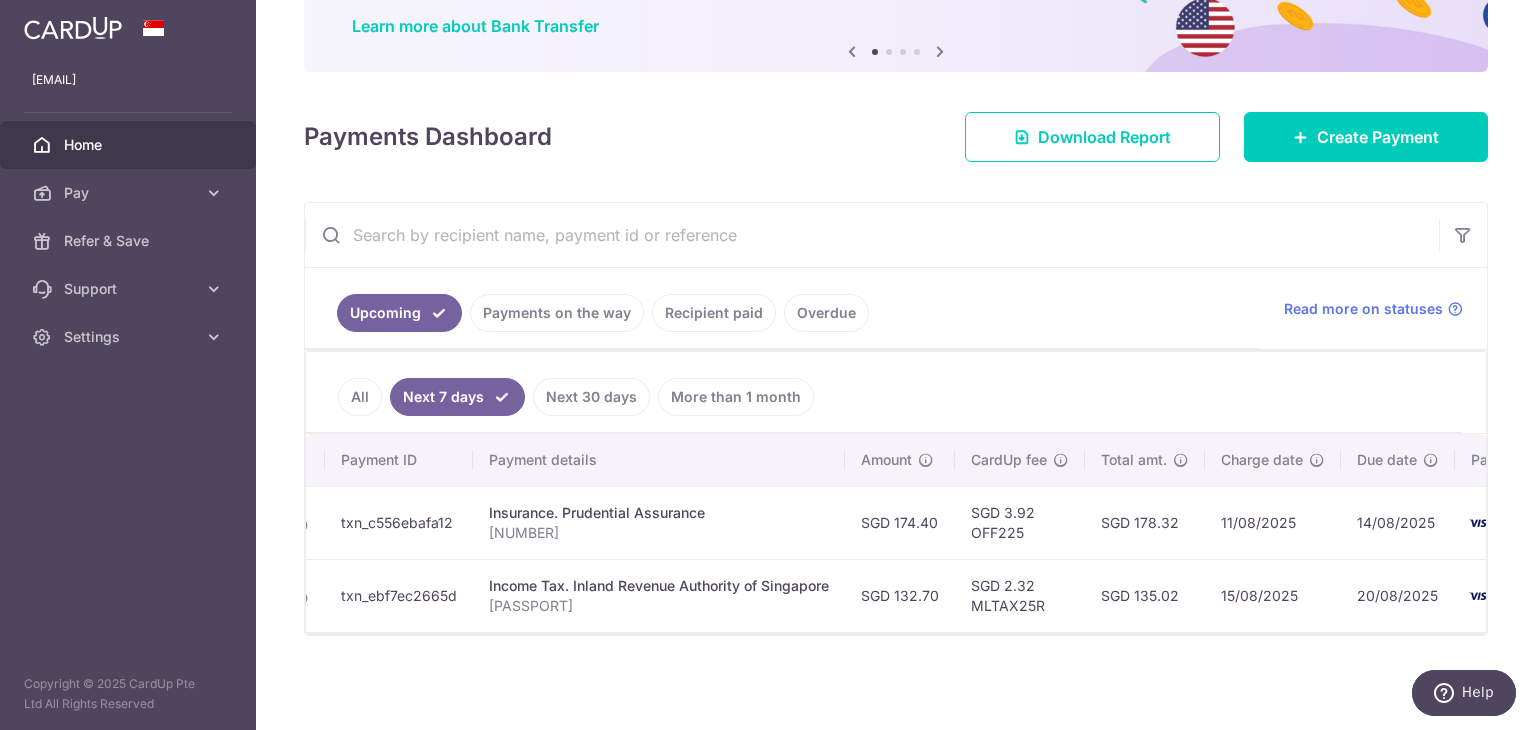 click on "Recipient paid" at bounding box center (714, 313) 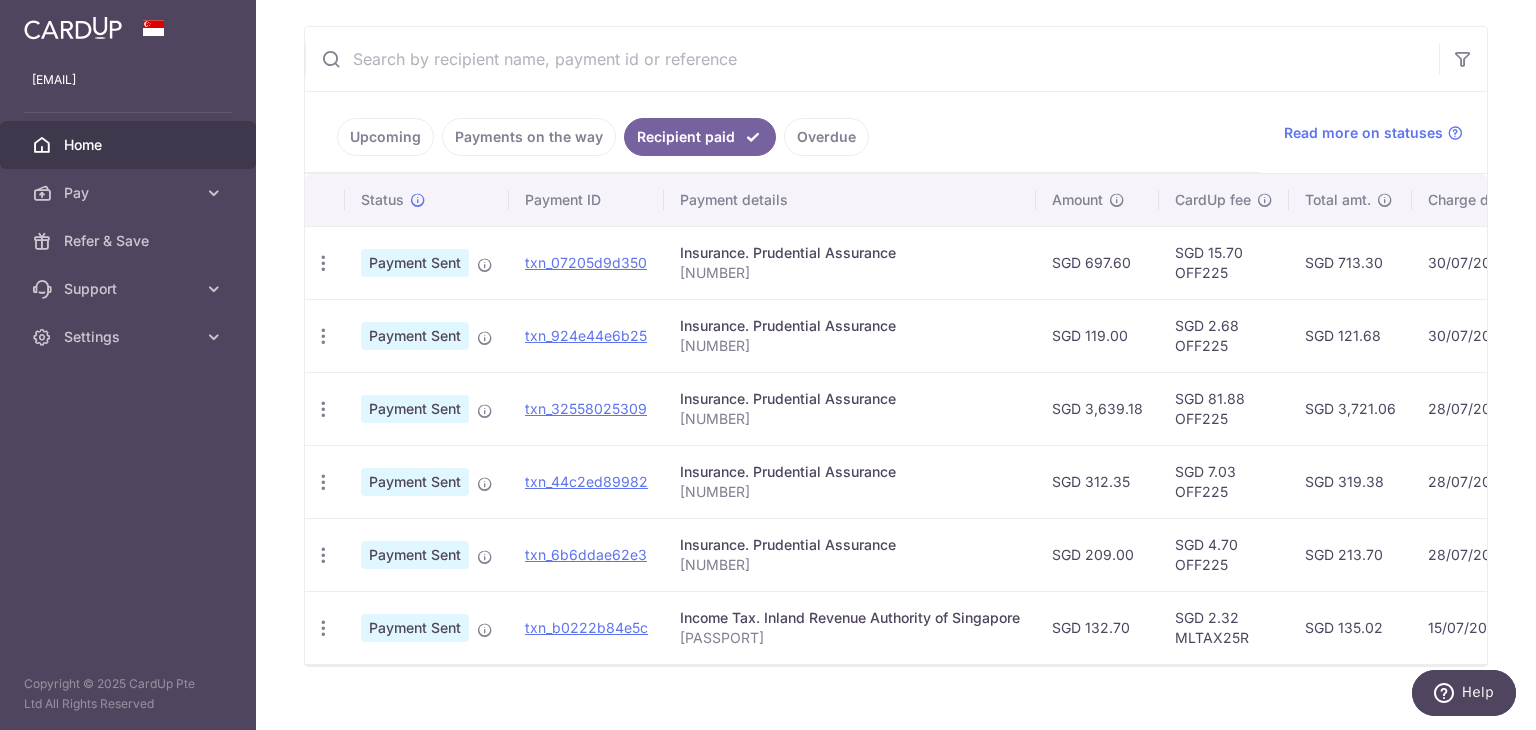 scroll, scrollTop: 367, scrollLeft: 0, axis: vertical 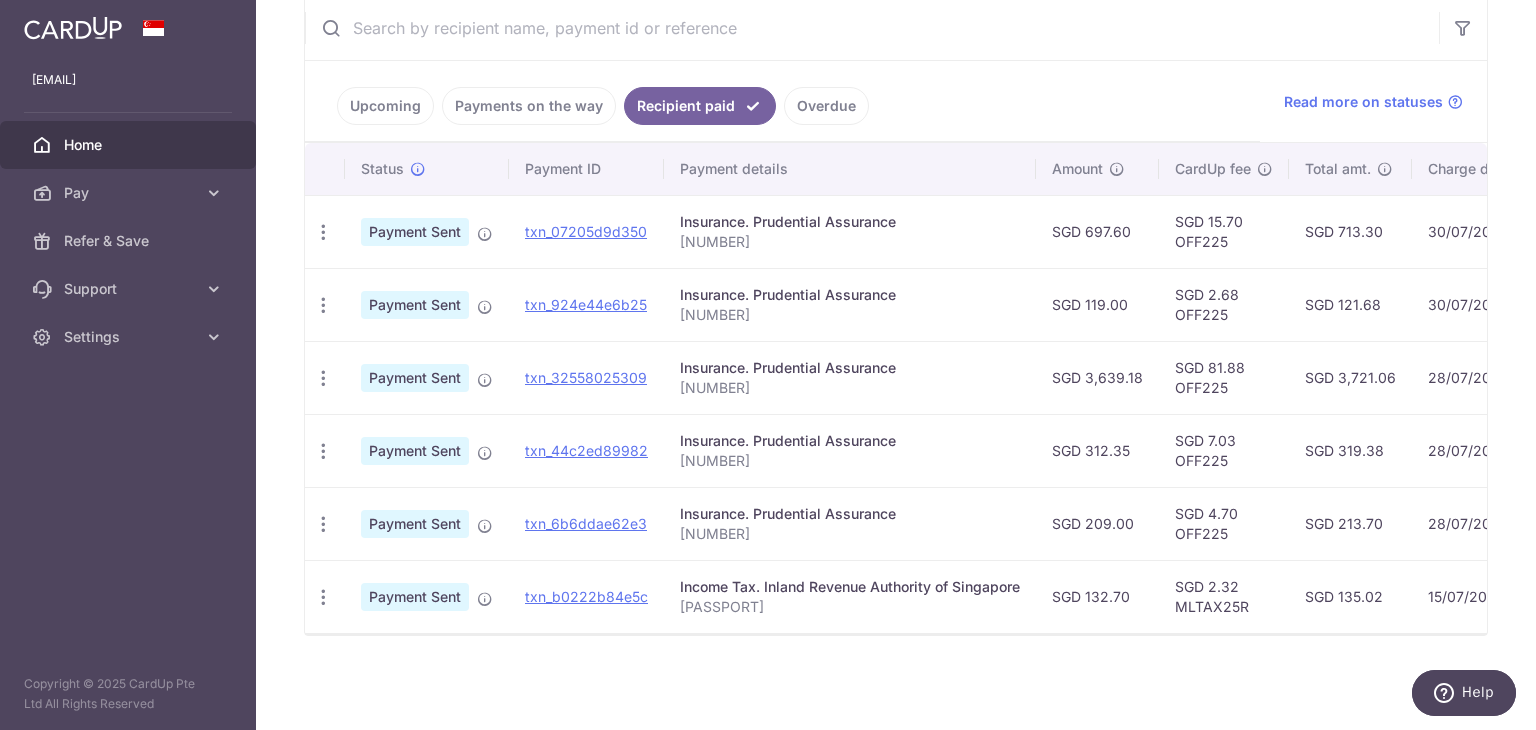 click on "Payments on the way" at bounding box center (529, 106) 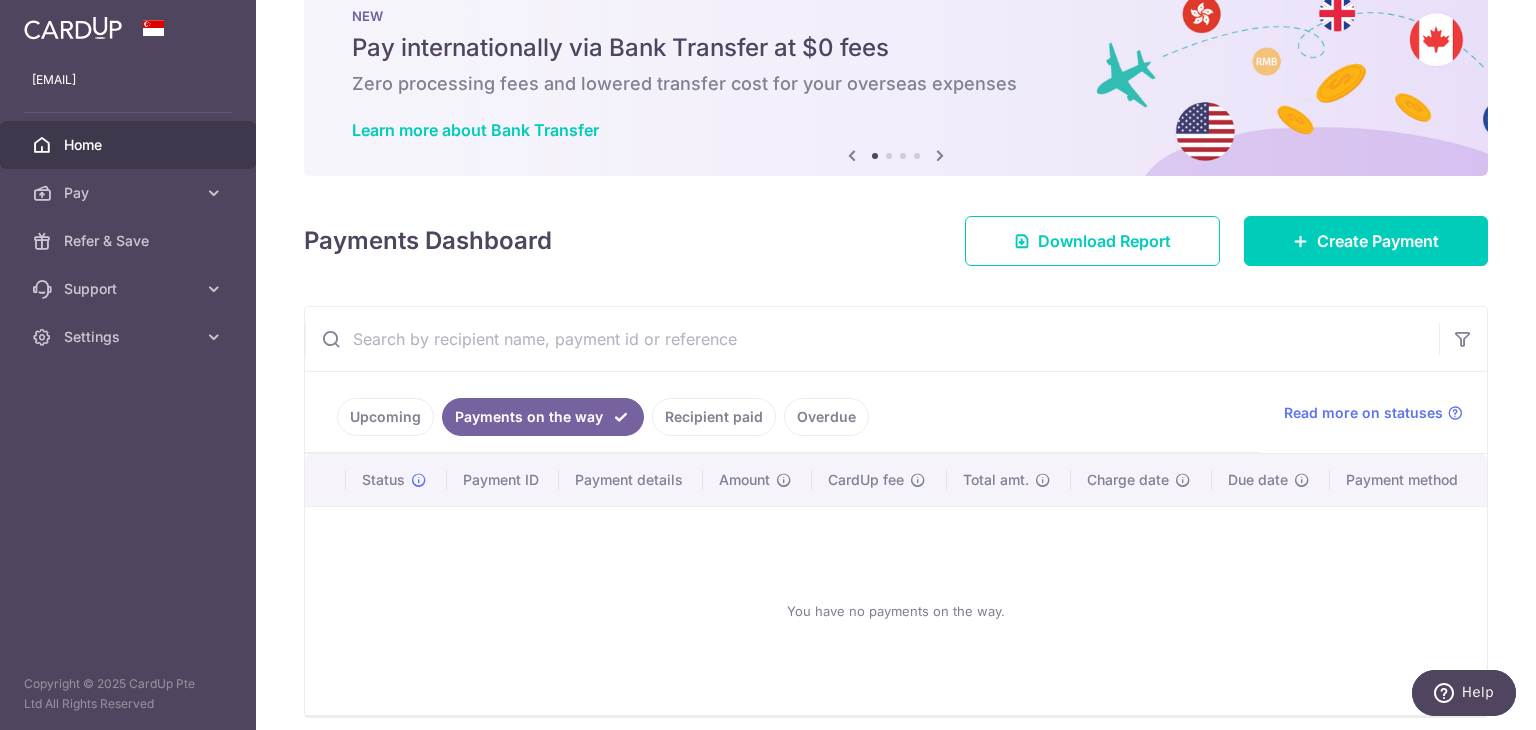 scroll, scrollTop: 136, scrollLeft: 0, axis: vertical 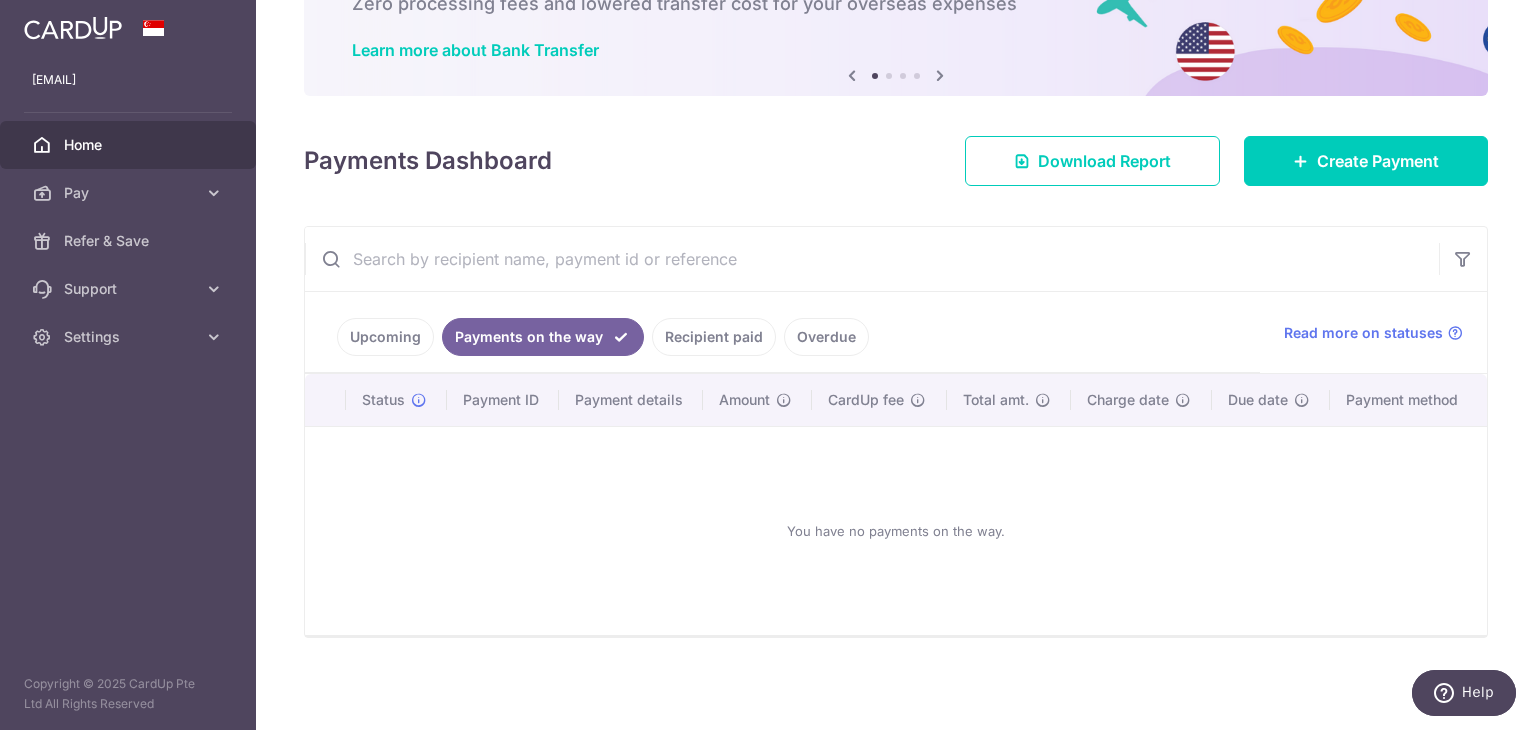 click on "Upcoming" at bounding box center (385, 337) 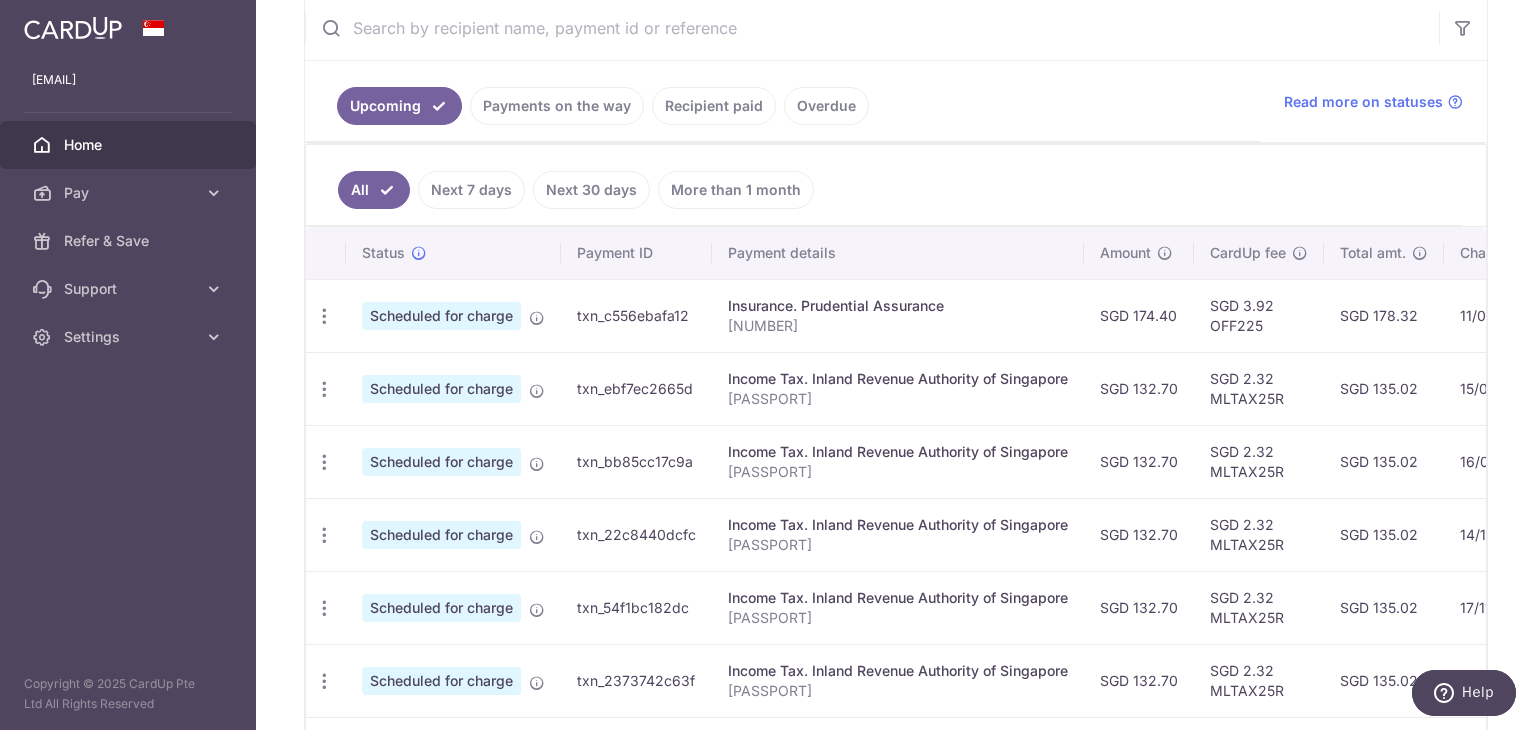 click on "Next 7 days" at bounding box center [471, 190] 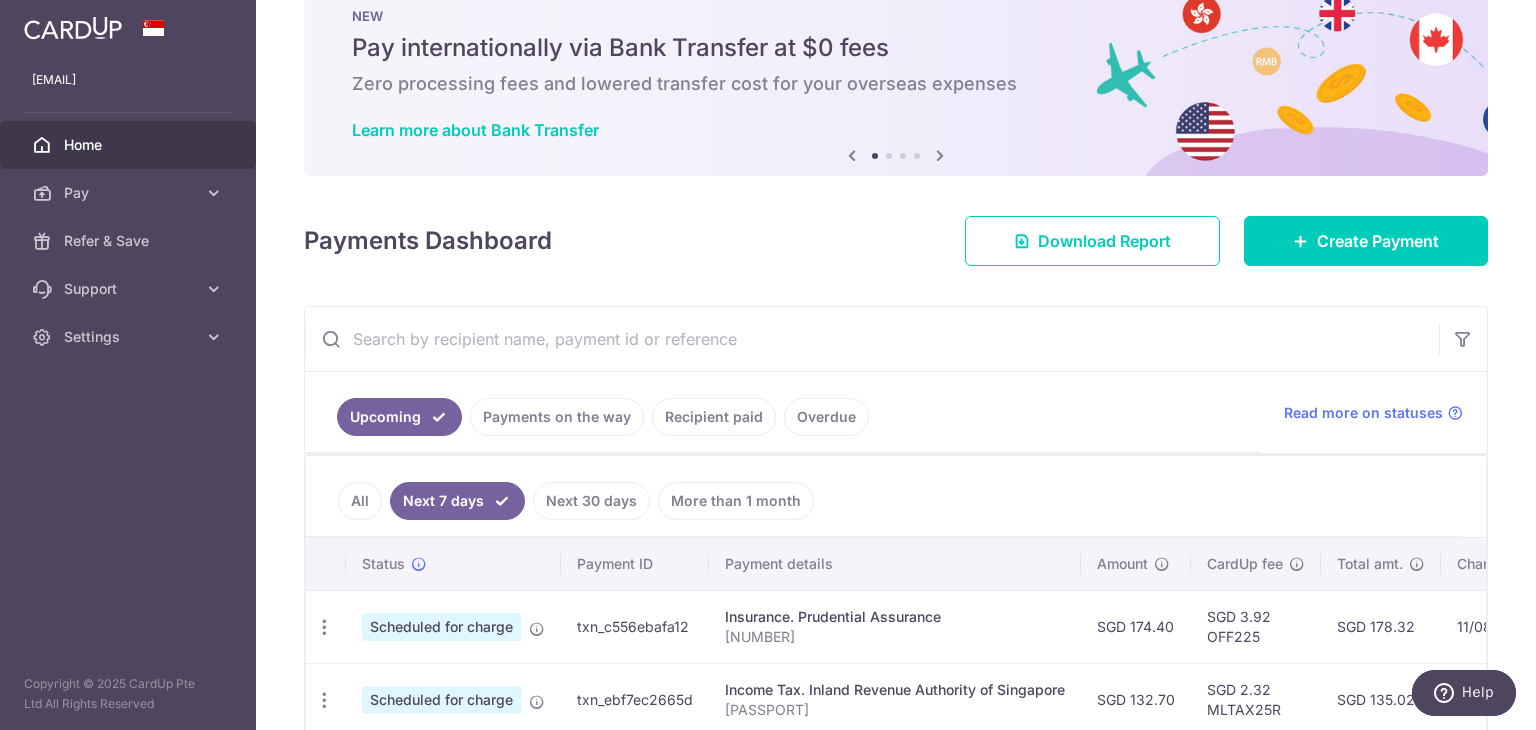 scroll, scrollTop: 167, scrollLeft: 0, axis: vertical 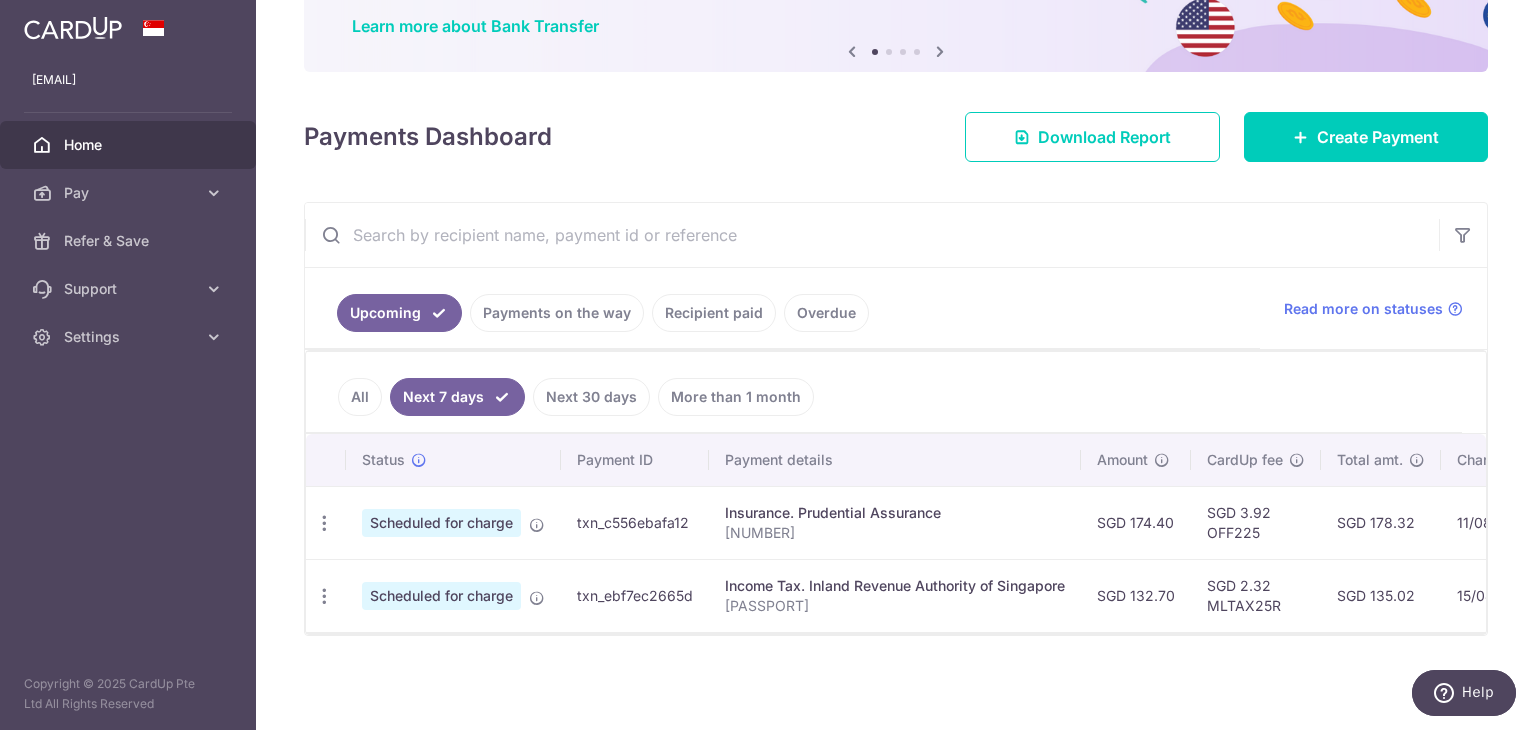 click on "Recipient paid" at bounding box center [714, 313] 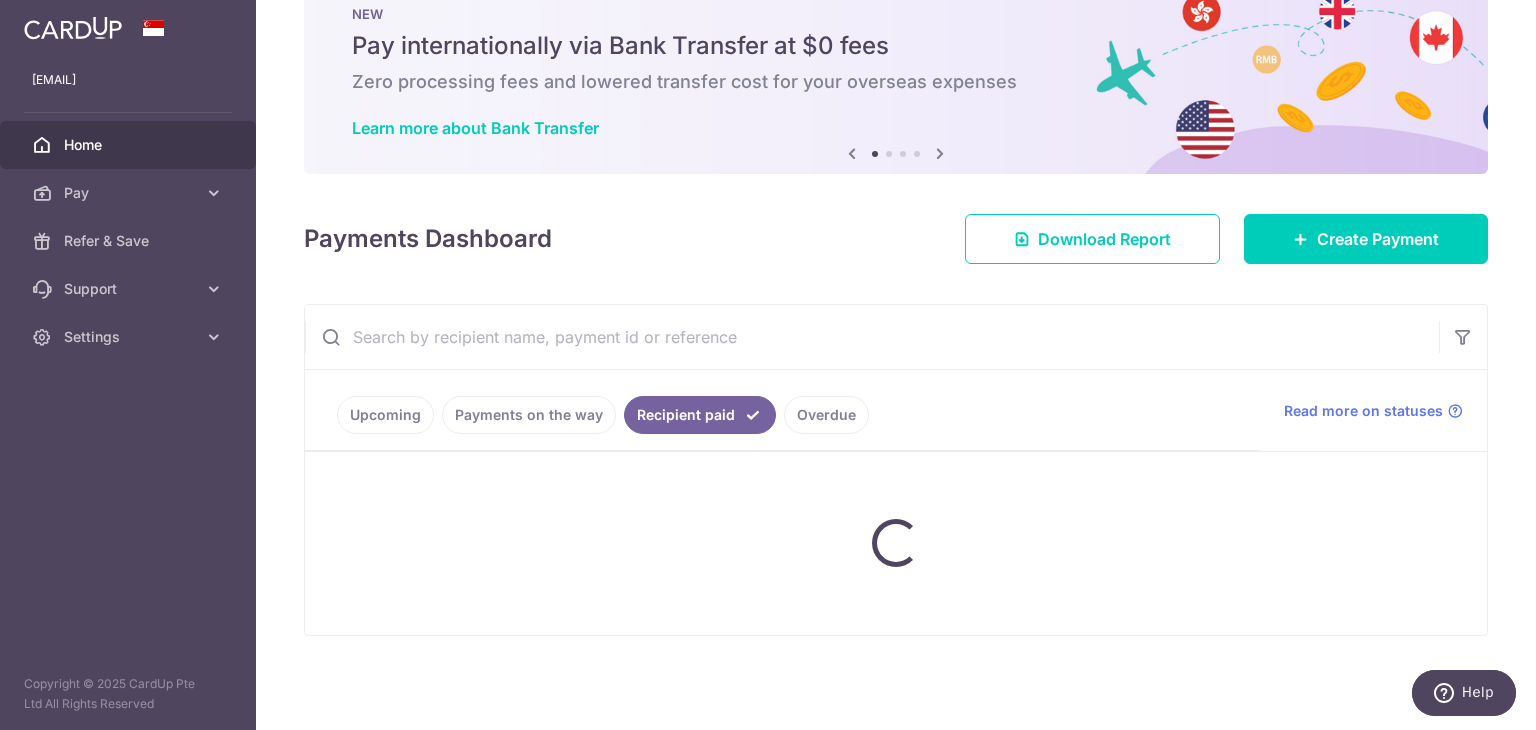 scroll, scrollTop: 56, scrollLeft: 0, axis: vertical 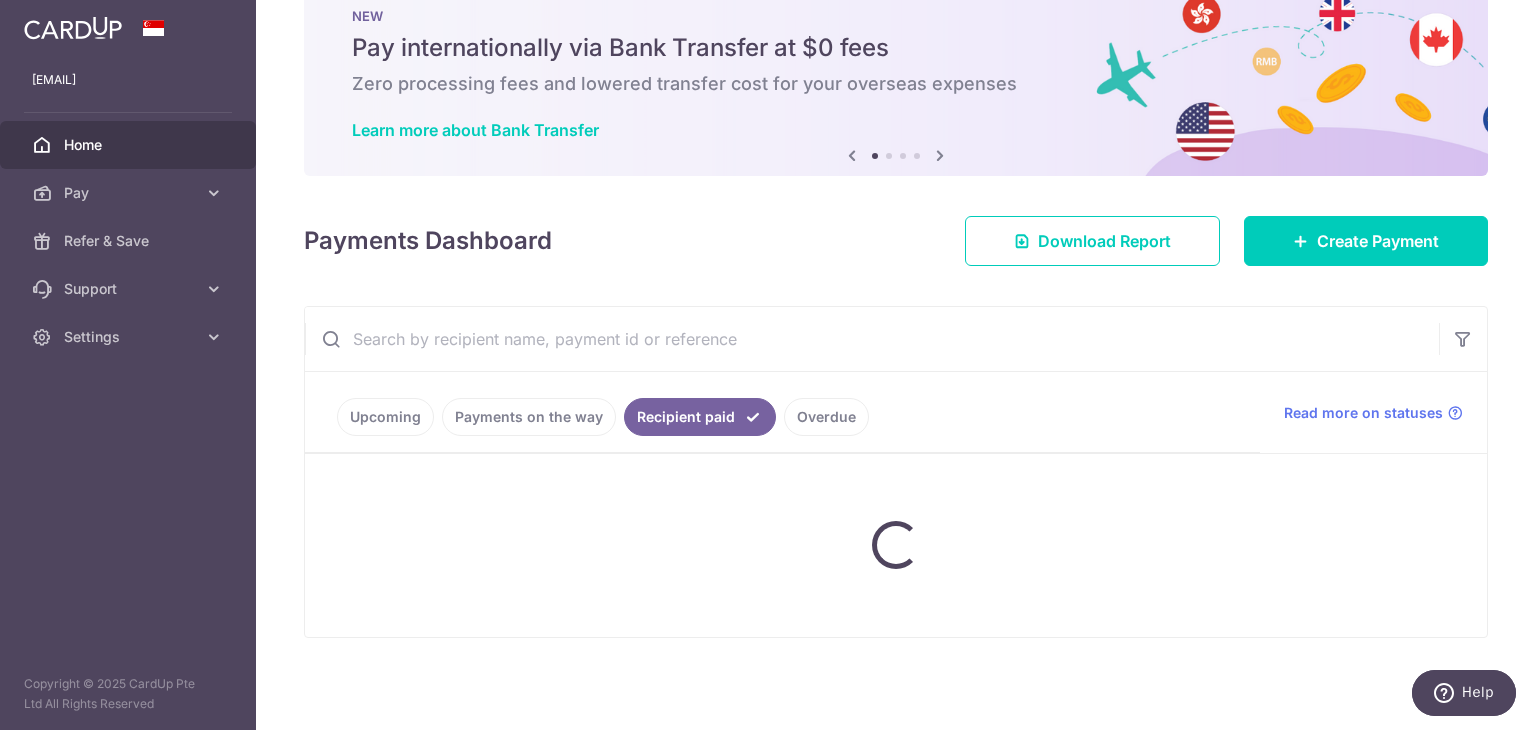 click at bounding box center [872, 339] 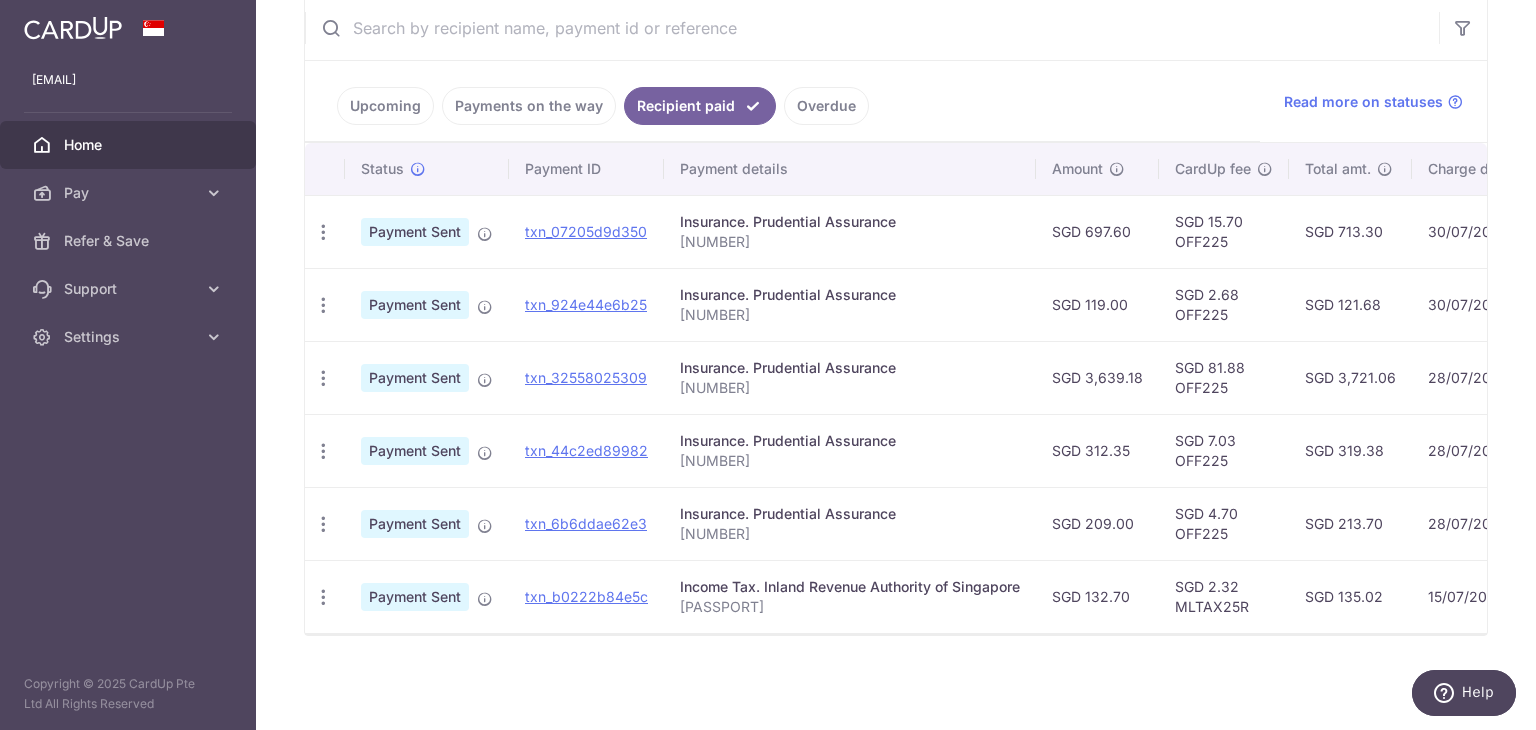 scroll, scrollTop: 374, scrollLeft: 0, axis: vertical 